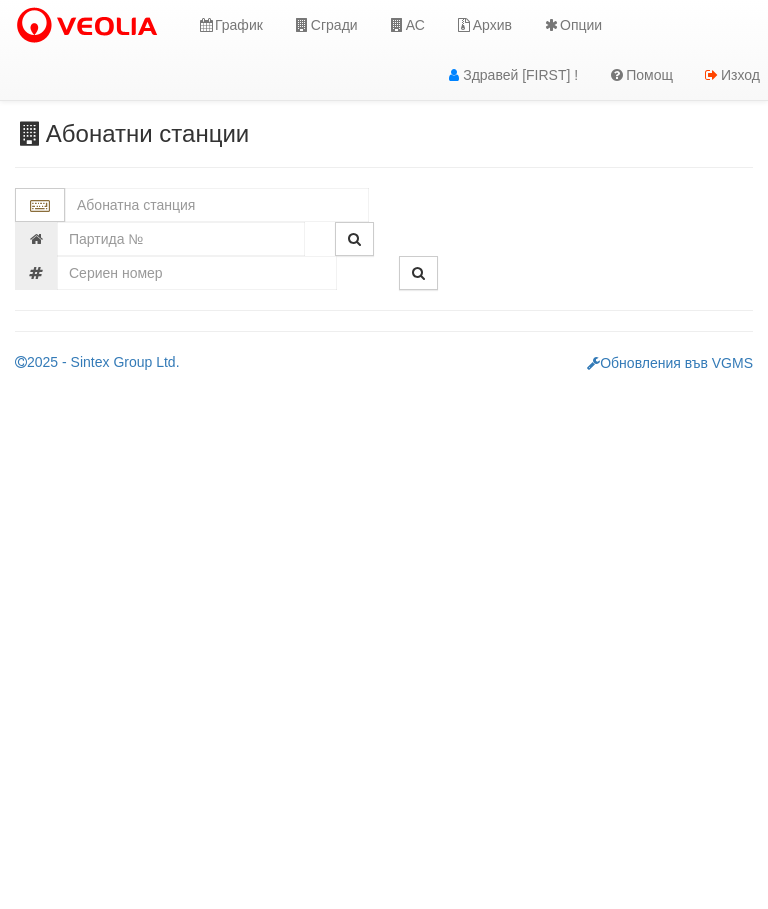scroll, scrollTop: 0, scrollLeft: 0, axis: both 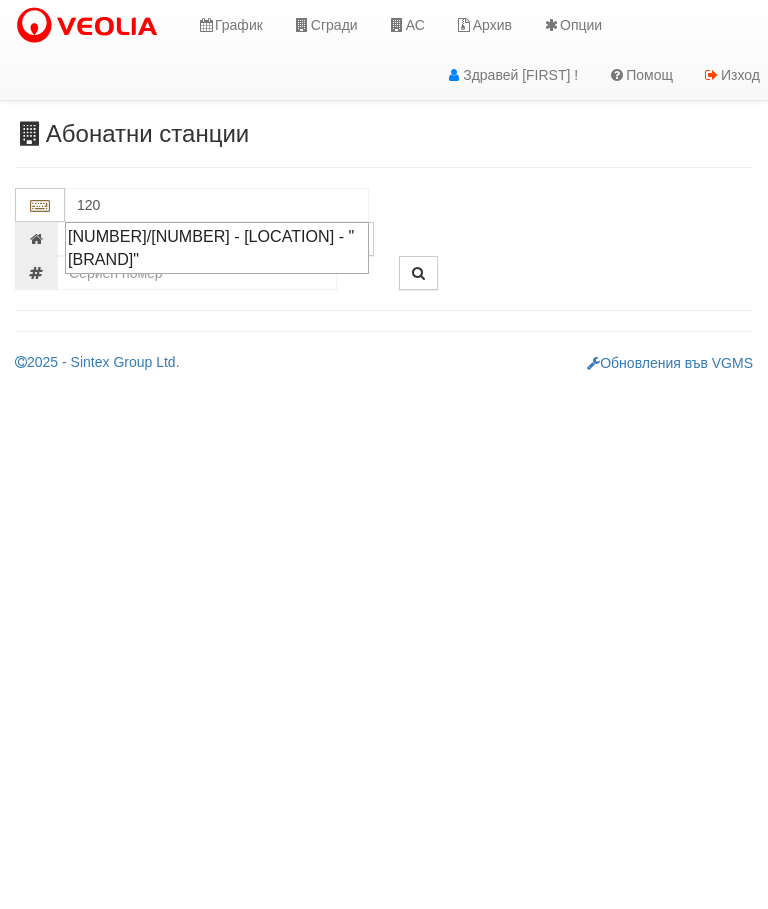 click on "[NUMBER]/[NUMBER] - [LOCATION] - "[BRAND]"" at bounding box center (217, 248) 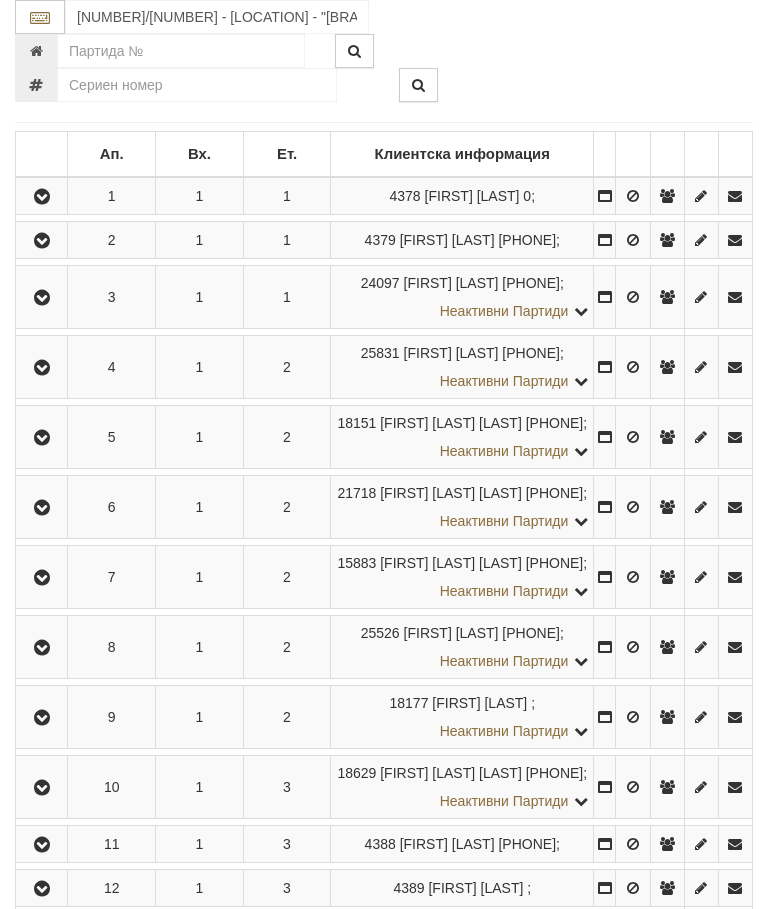 scroll, scrollTop: 287, scrollLeft: 0, axis: vertical 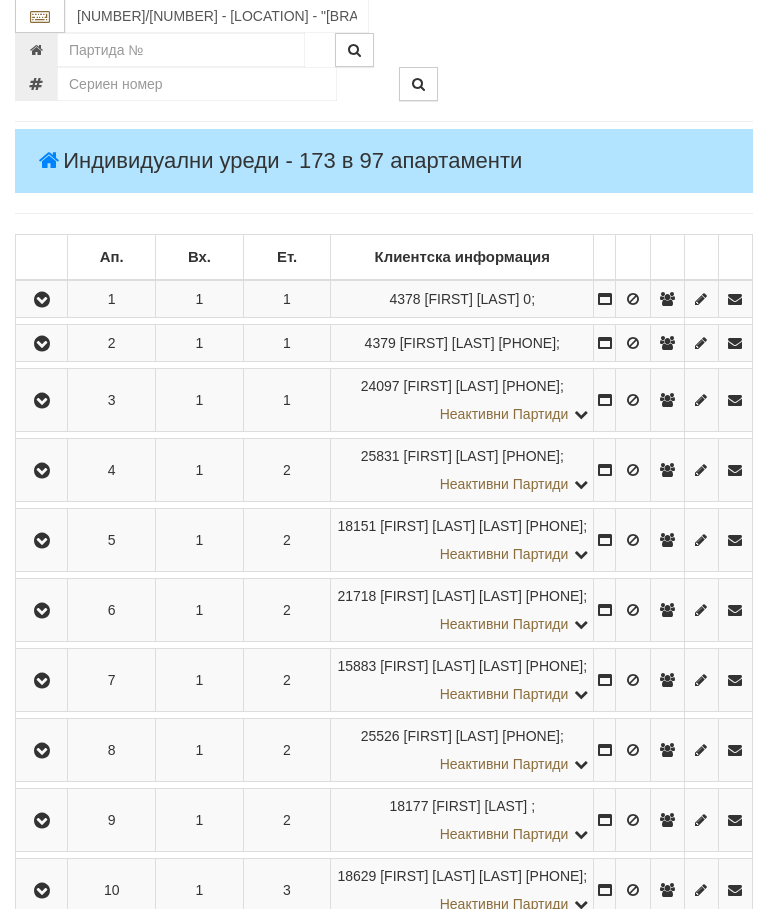 click at bounding box center [41, 300] 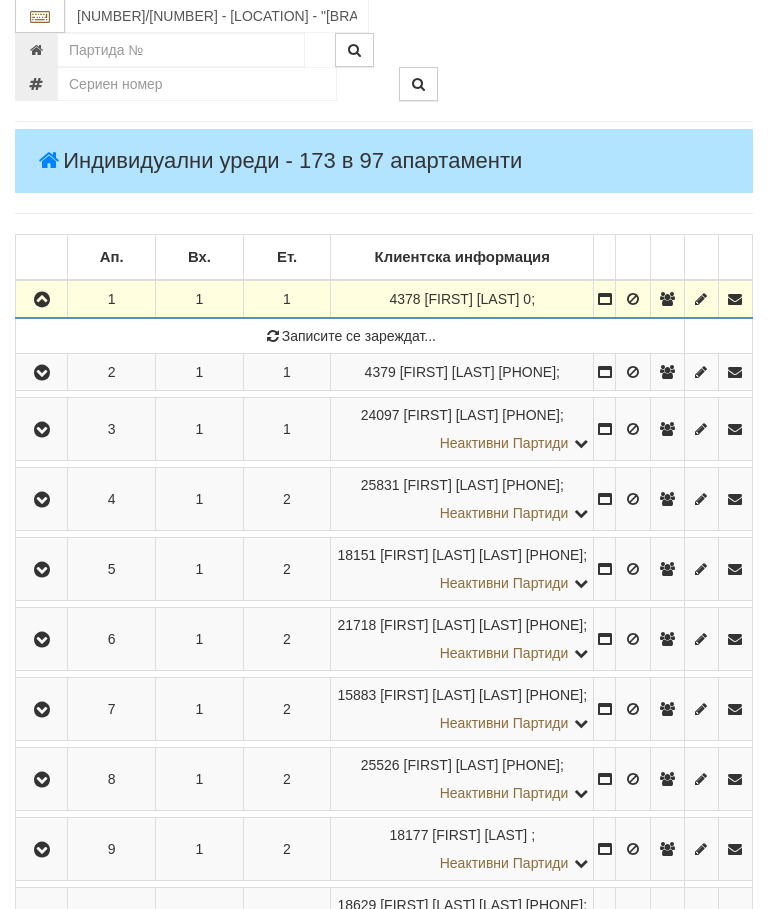 scroll, scrollTop: 288, scrollLeft: 0, axis: vertical 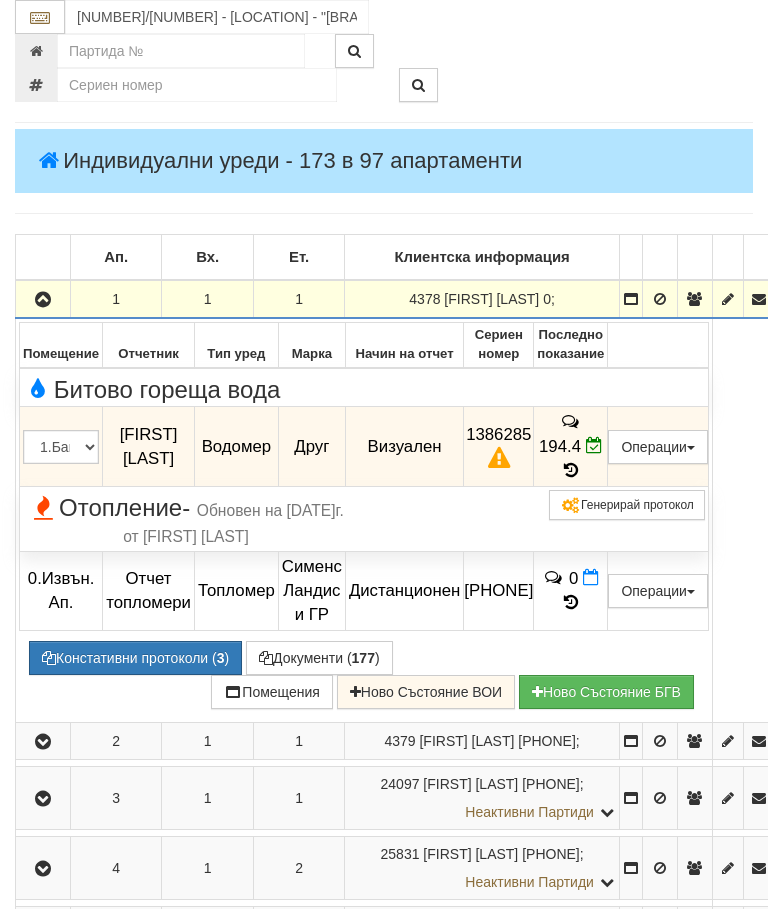 click at bounding box center [43, 299] 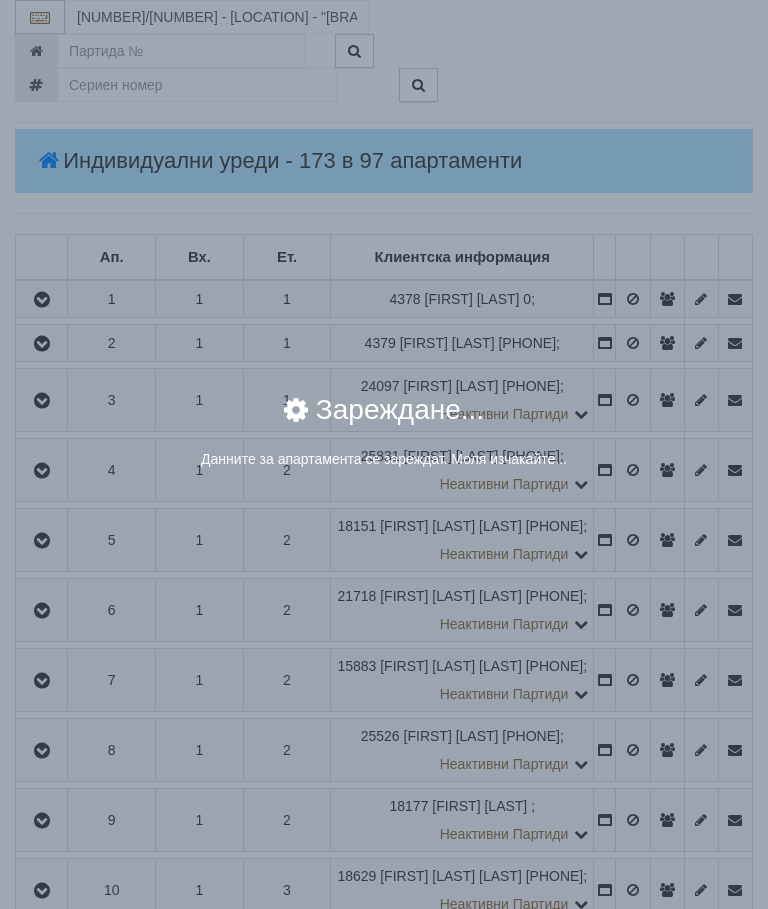 click on "× Зареждане... Данните за апартамента се зареждат. Моля изчакайте..." at bounding box center [384, 251] 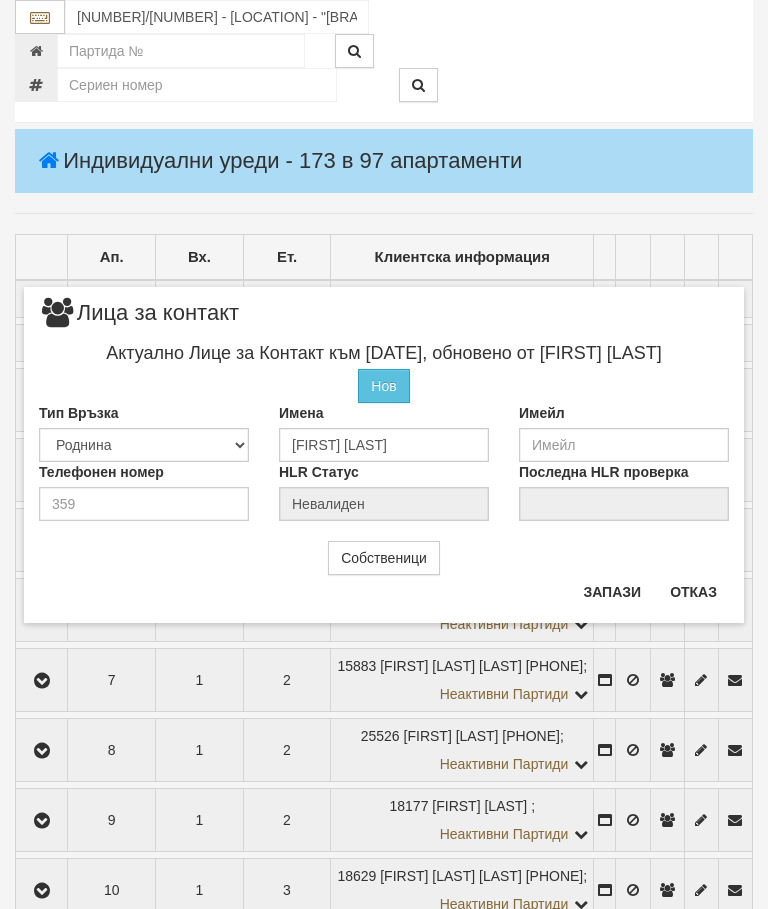 click on "Отказ" at bounding box center (693, 592) 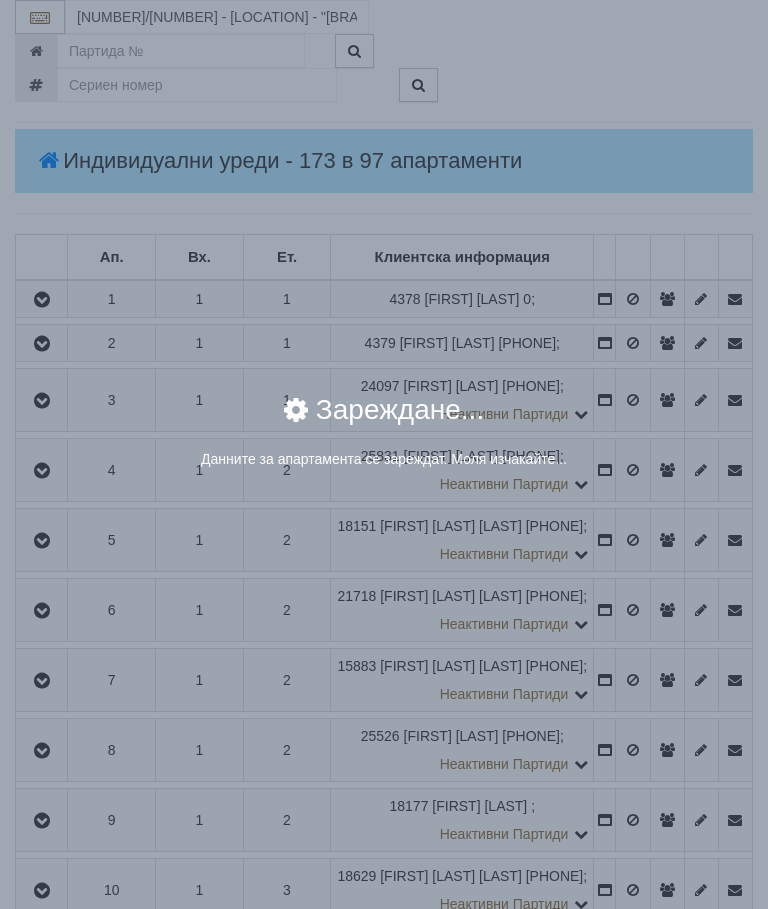 click on "× Зареждане... Данните за апартамента се зареждат. Моля изчакайте..." at bounding box center (384, 442) 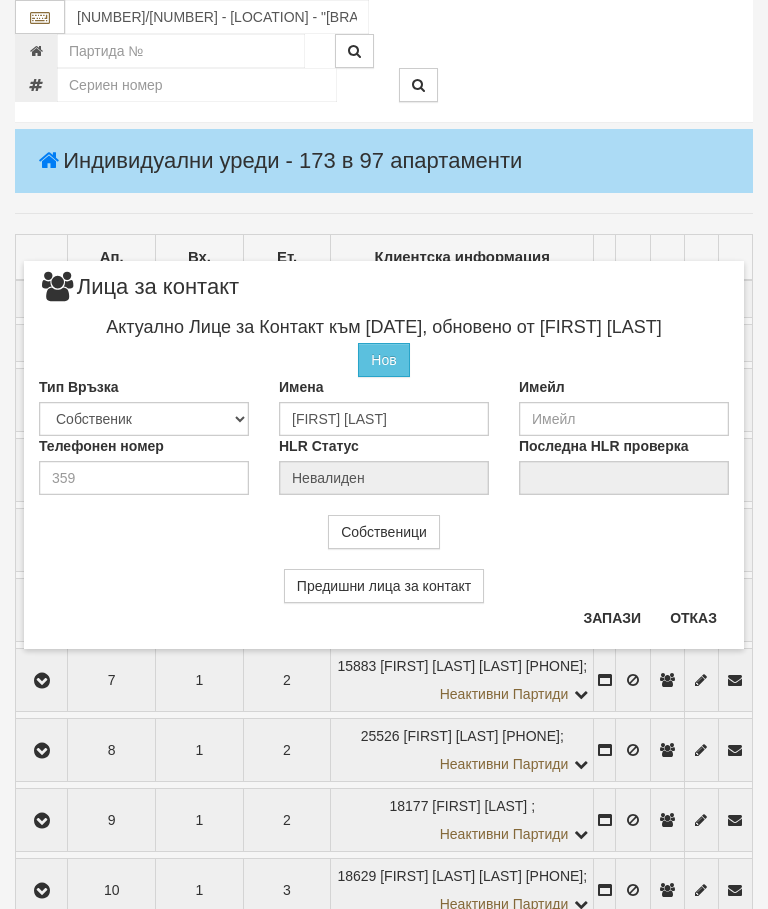 click on "Отказ" at bounding box center [693, 618] 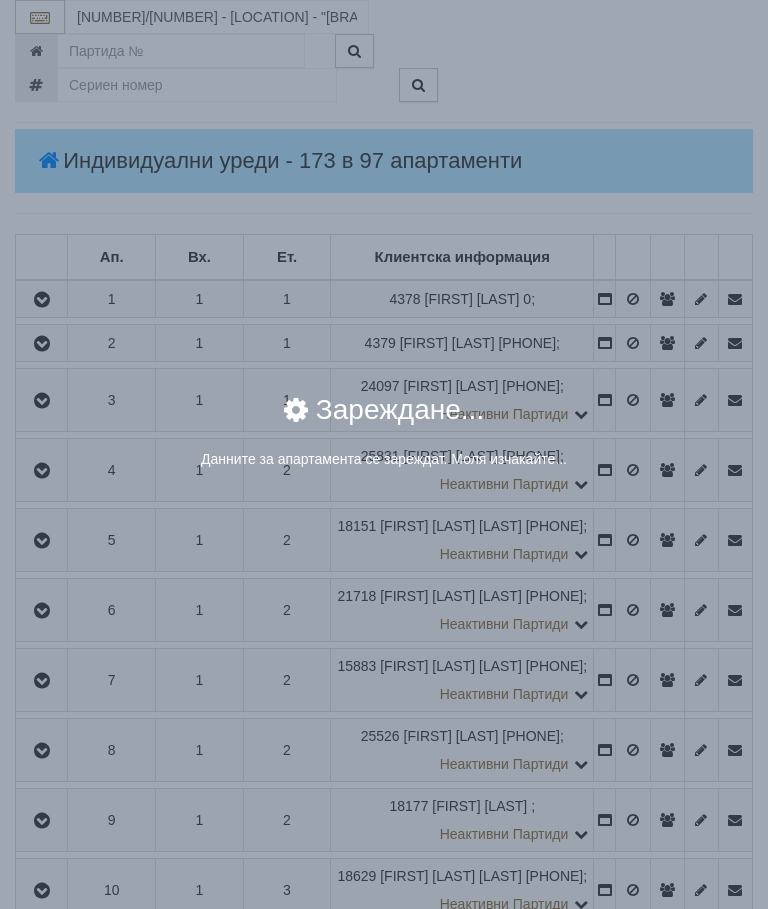 click on "× Зареждане... Данните за апартамента се зареждат. Моля изчакайте..." at bounding box center [384, 251] 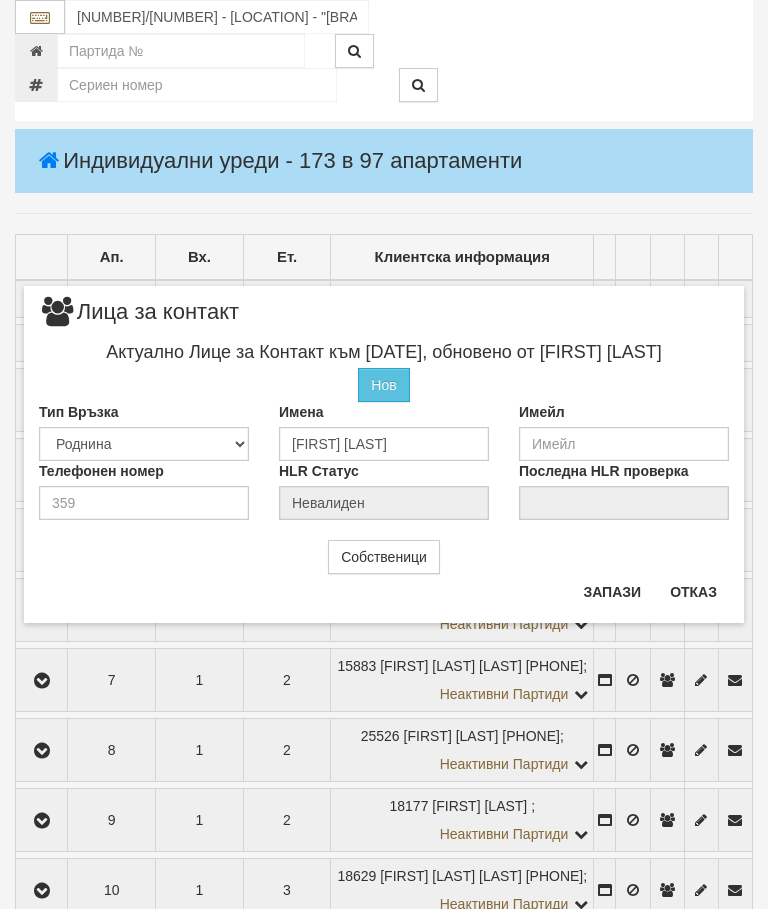 click on "Отказ" at bounding box center [693, 592] 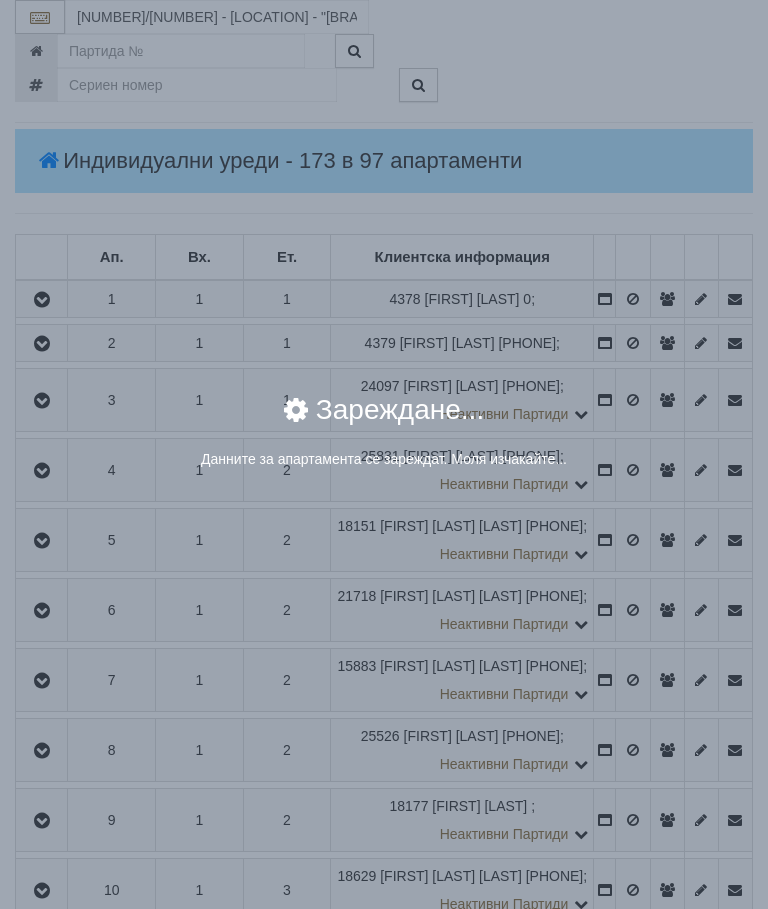 click on "× Зареждане... Данните за апартамента се зареждат. Моля изчакайте..." at bounding box center (384, 442) 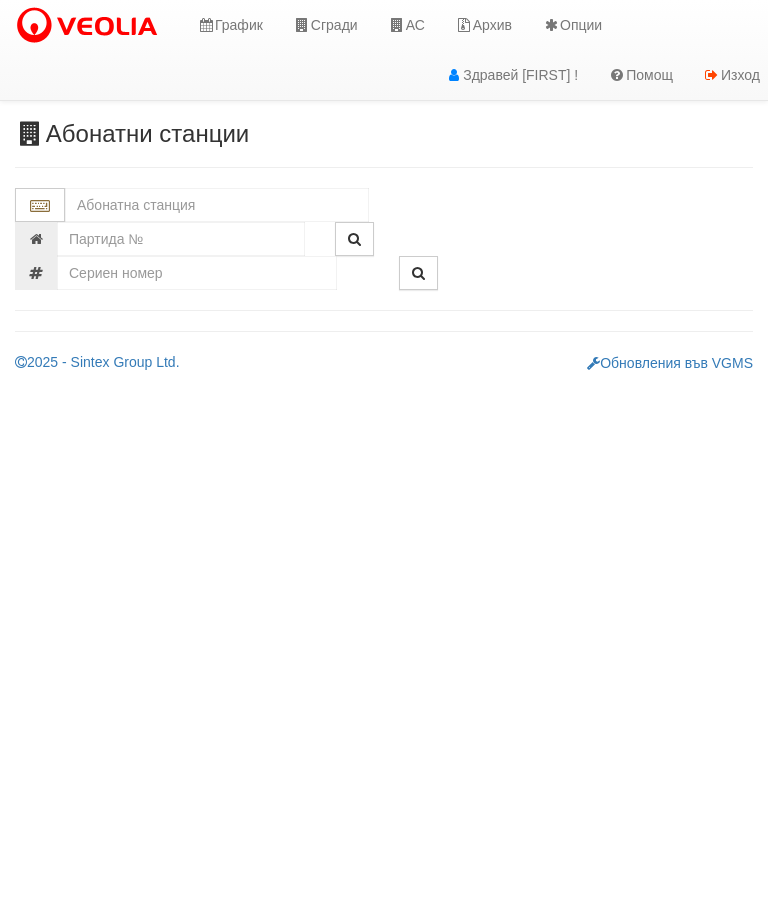 scroll, scrollTop: 0, scrollLeft: 0, axis: both 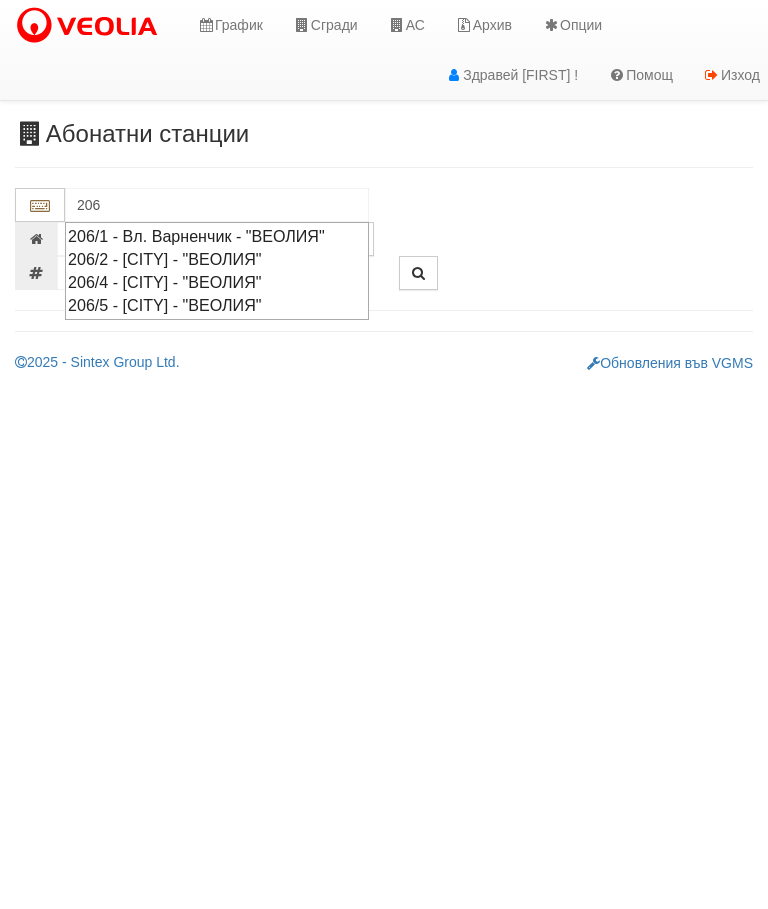 click on "206/1 - Вл. Варненчик - "ВЕОЛИЯ"" at bounding box center [217, 236] 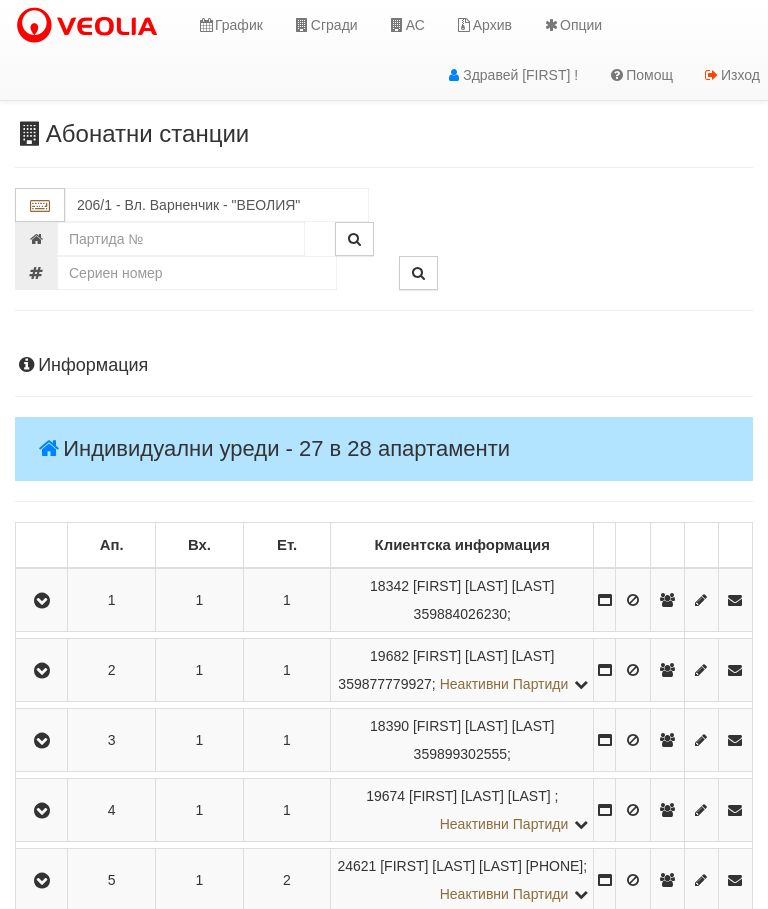 click at bounding box center (42, 600) 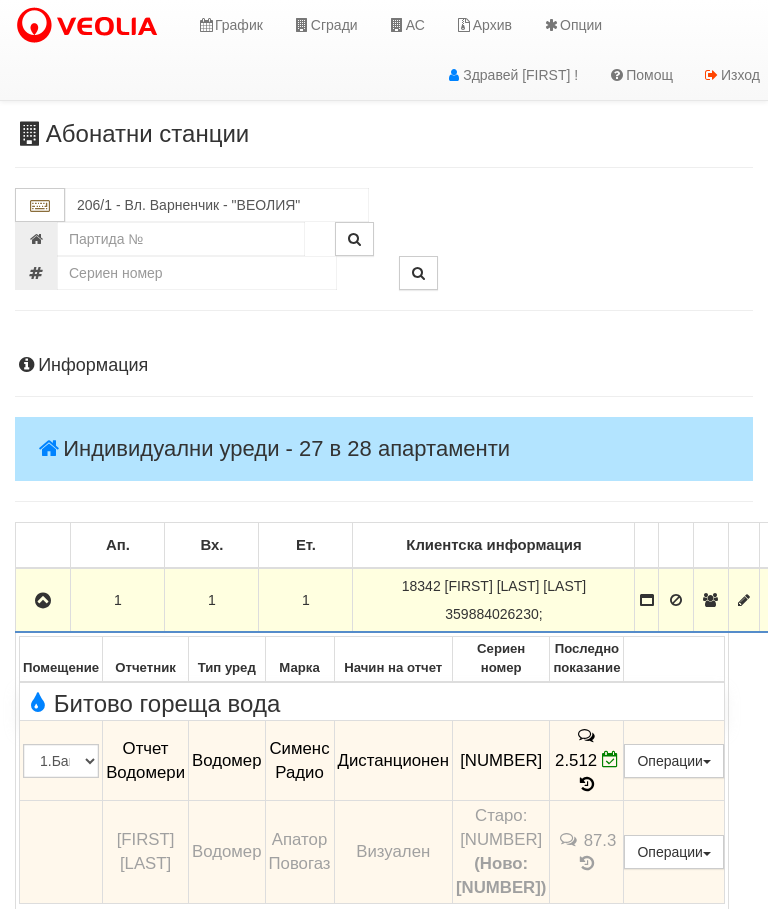 click at bounding box center (43, 600) 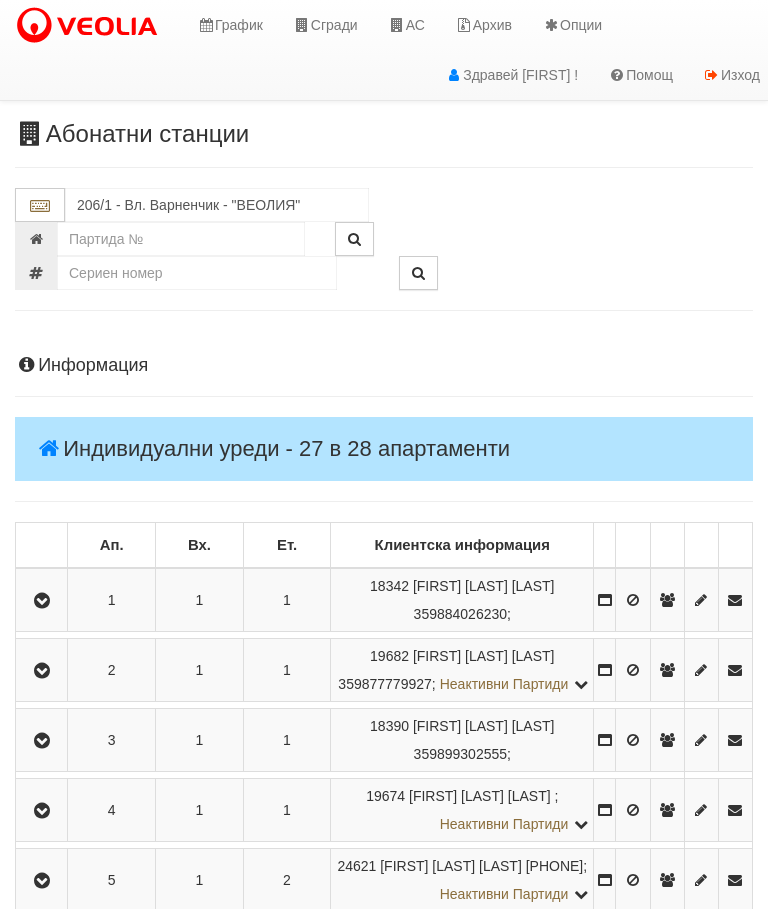 click at bounding box center (42, 671) 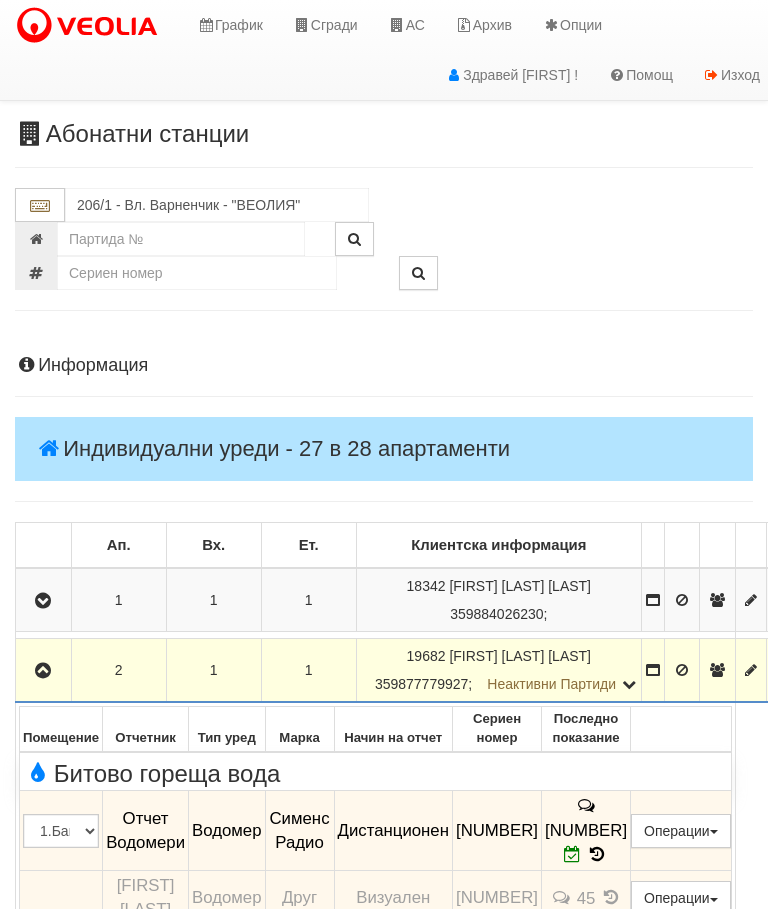click at bounding box center (43, 671) 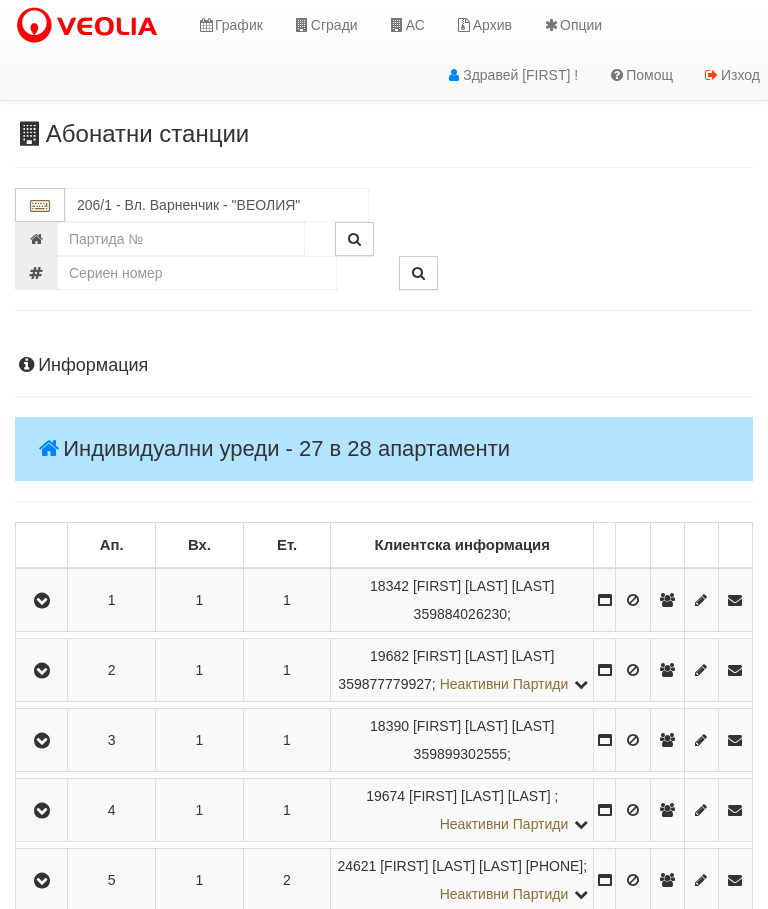 click at bounding box center (42, 741) 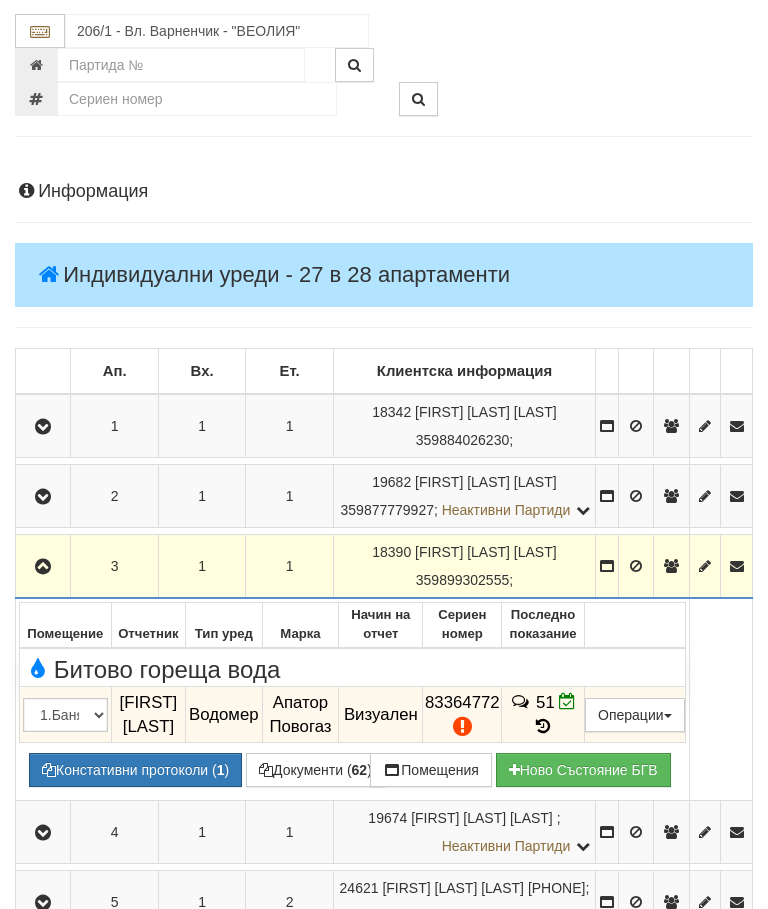 scroll, scrollTop: 179, scrollLeft: 0, axis: vertical 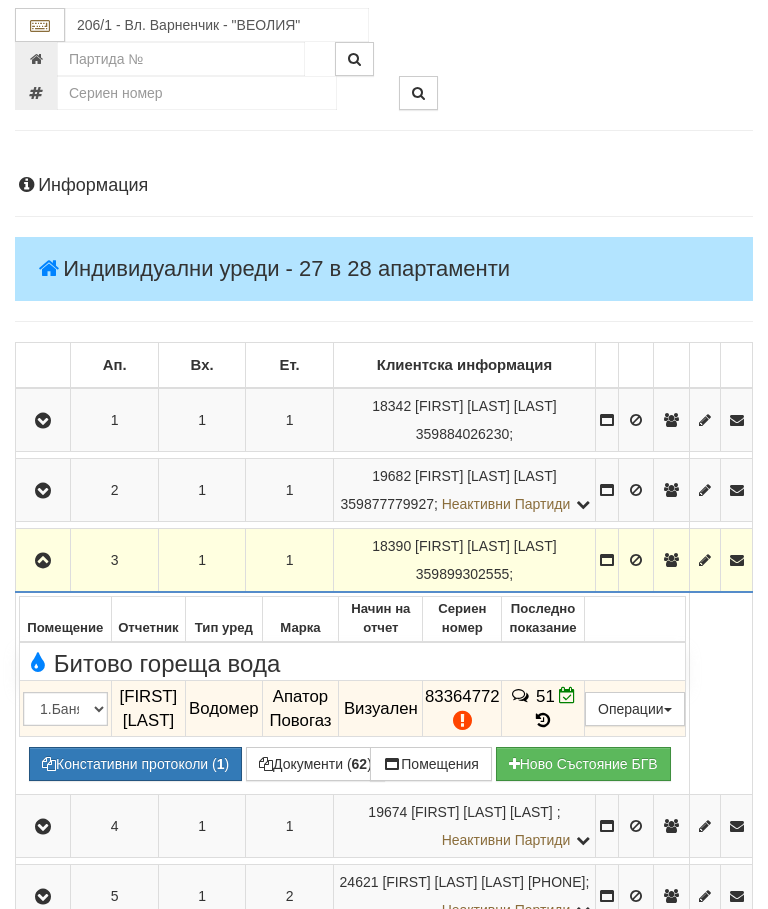 click at bounding box center [43, 562] 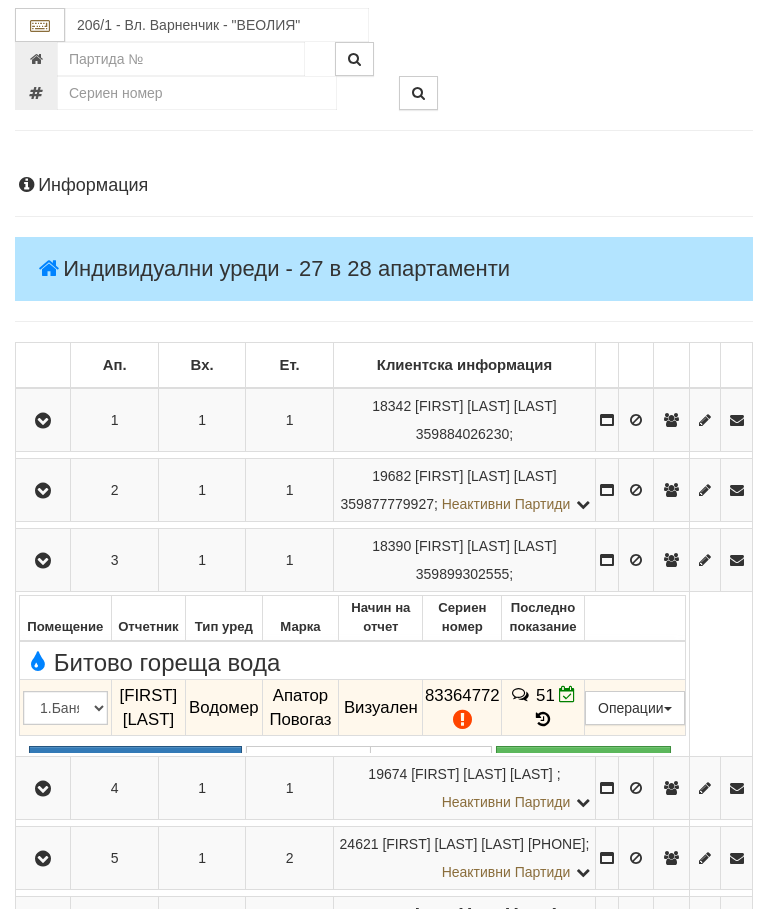 scroll, scrollTop: 180, scrollLeft: 0, axis: vertical 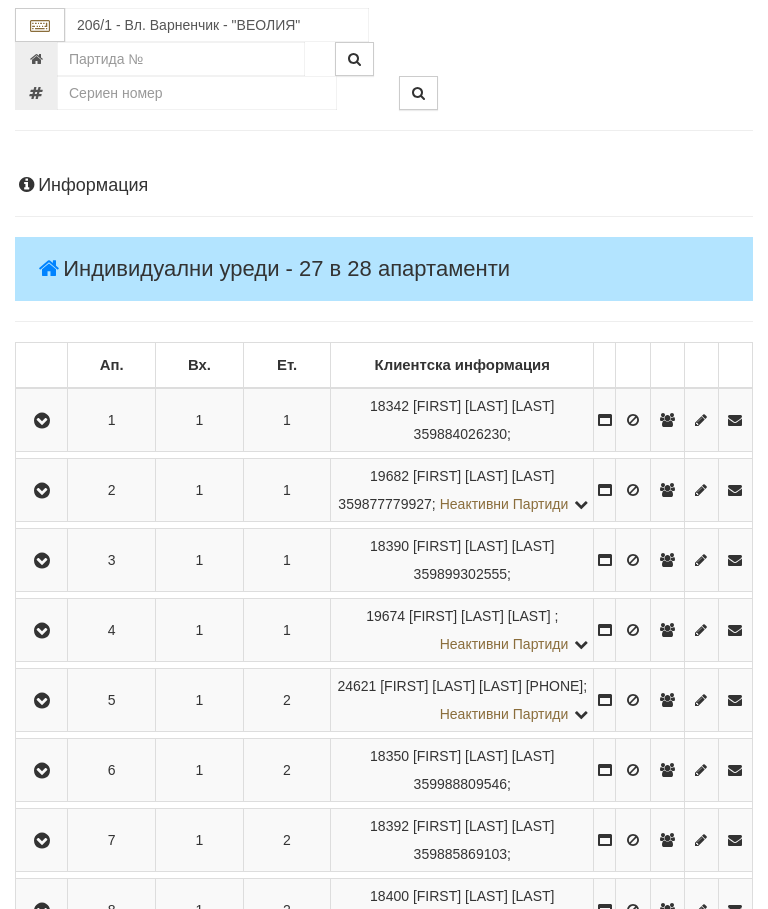 click at bounding box center (42, 631) 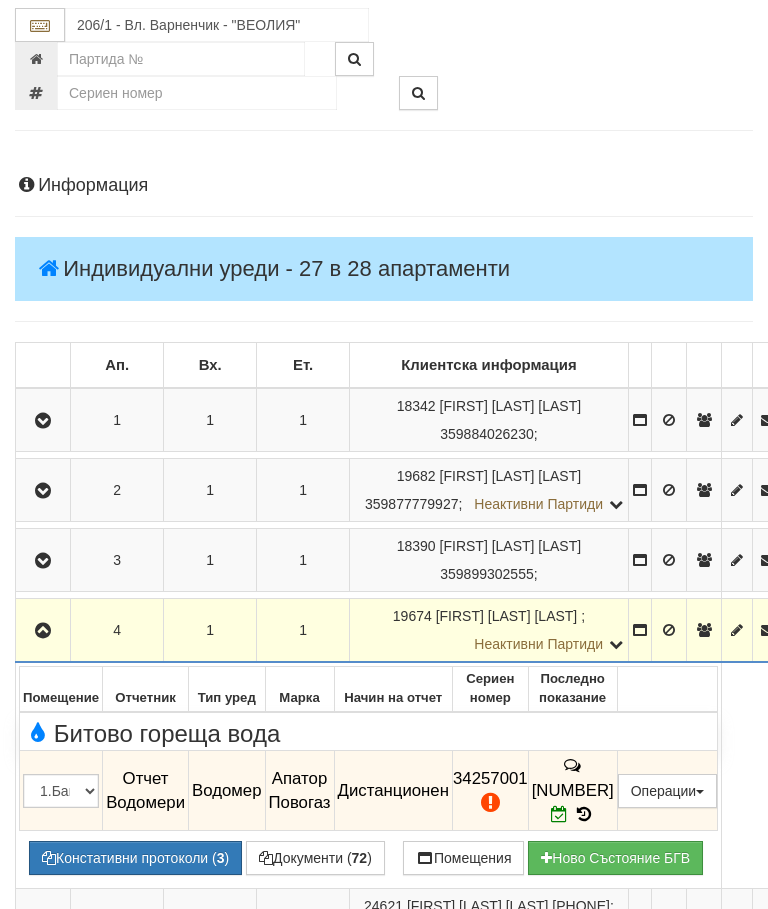 click on "Констативни протоколи ( 3 )" at bounding box center (135, 858) 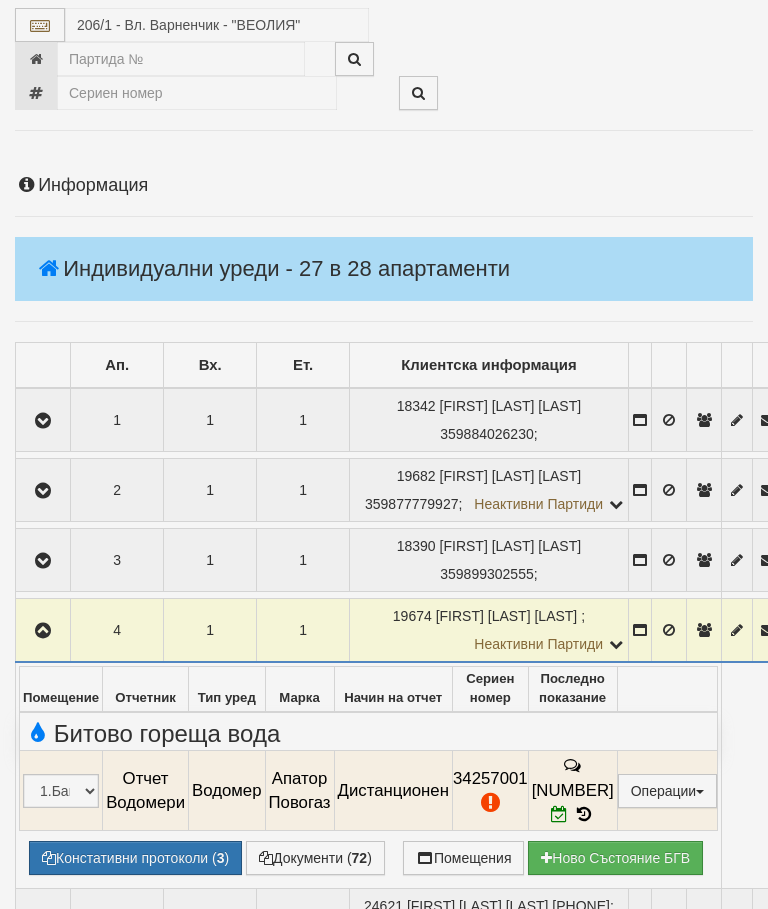 select on "10" 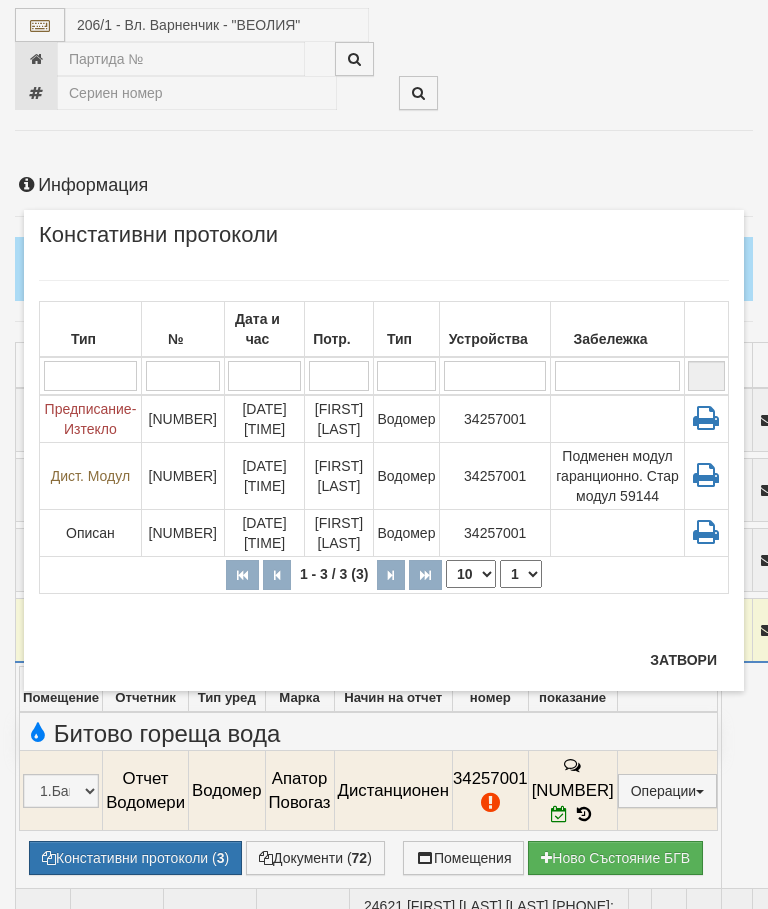 click on "Затвори" at bounding box center (683, 660) 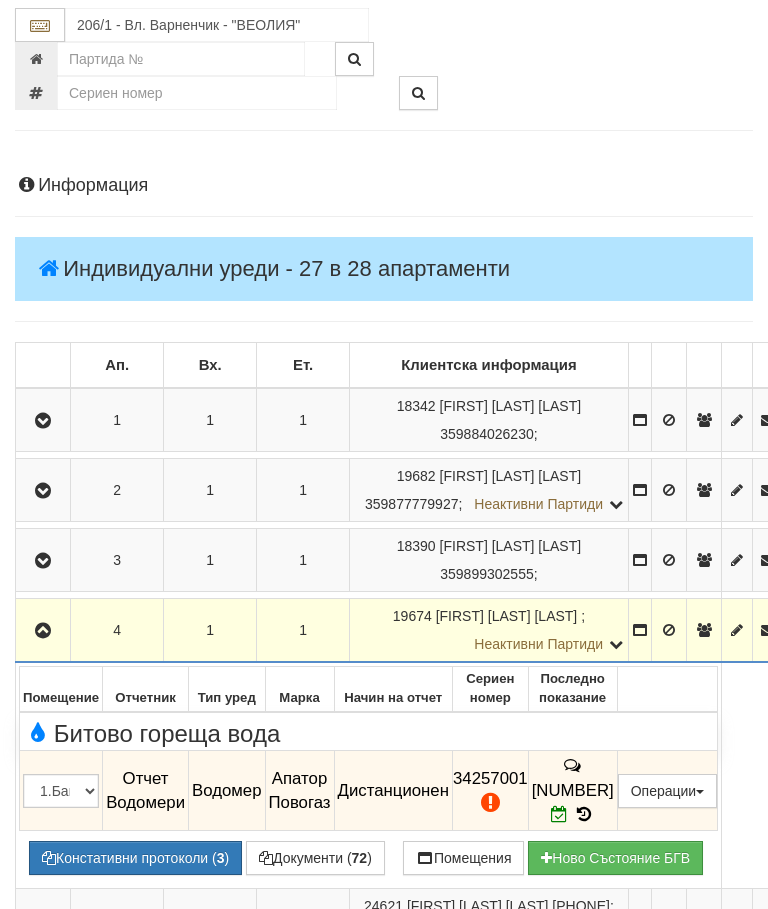click at bounding box center (43, 561) 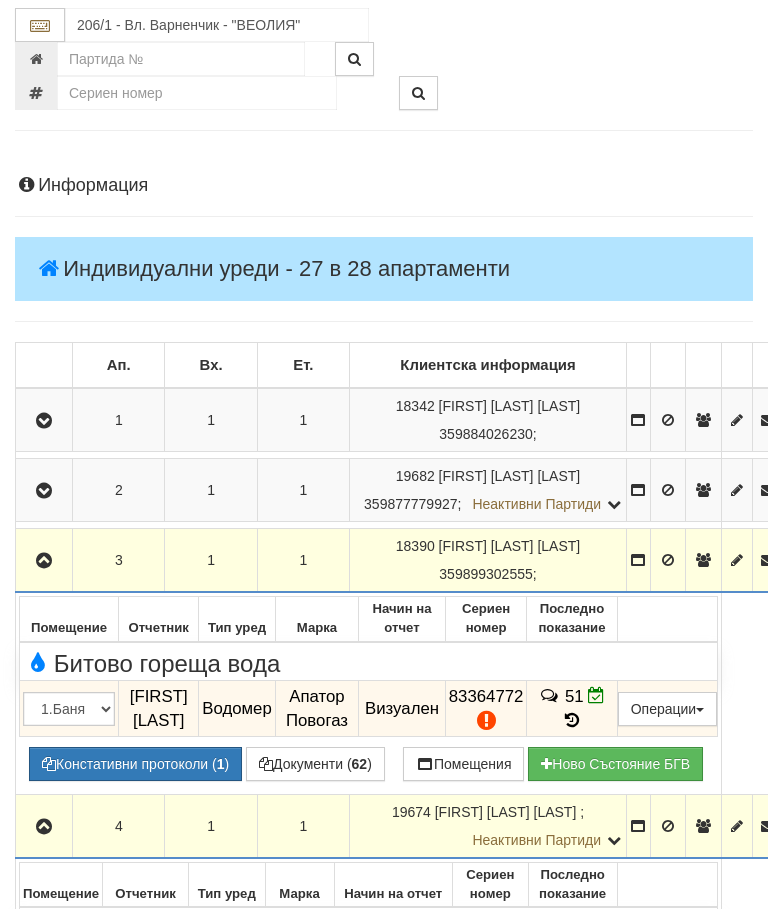 click on "Документи ( 62 )" at bounding box center (315, 764) 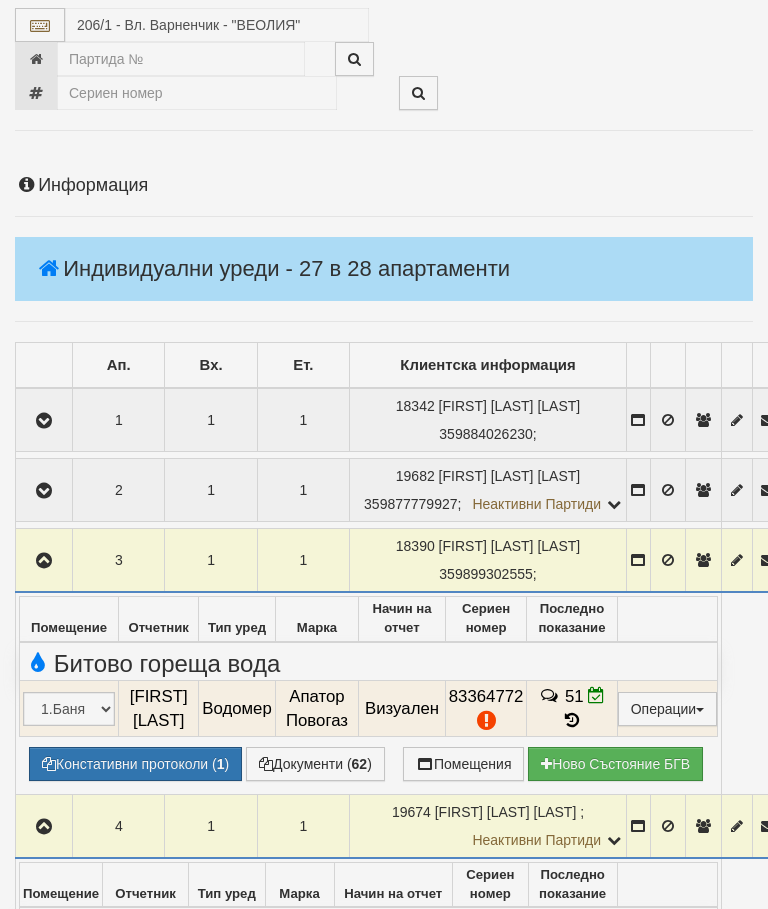 select on "10" 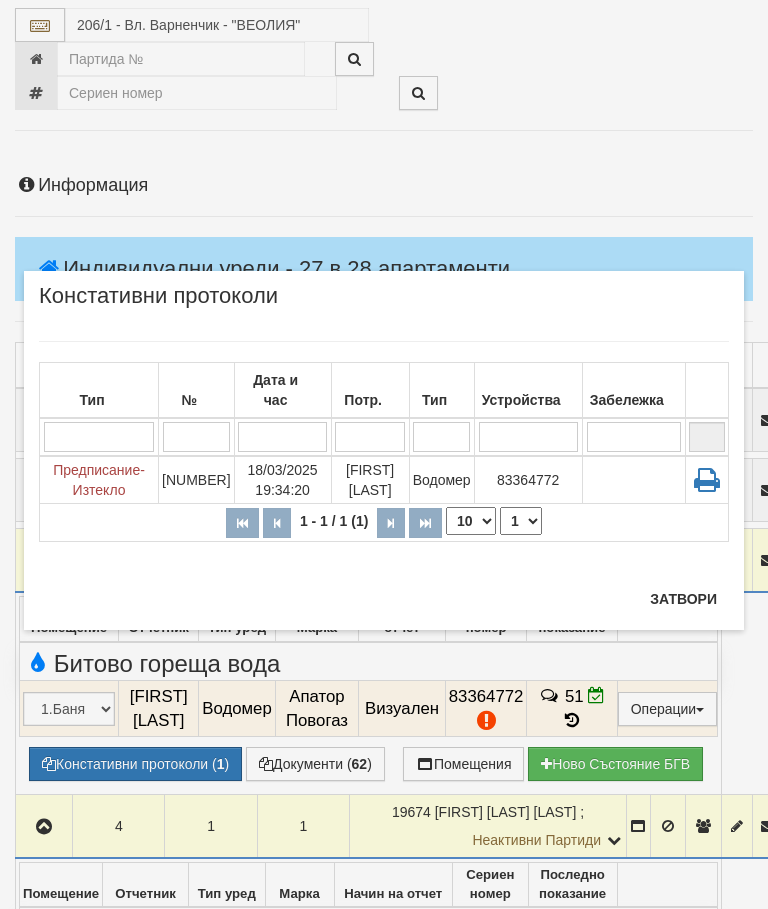 click on "Затвори" at bounding box center (683, 599) 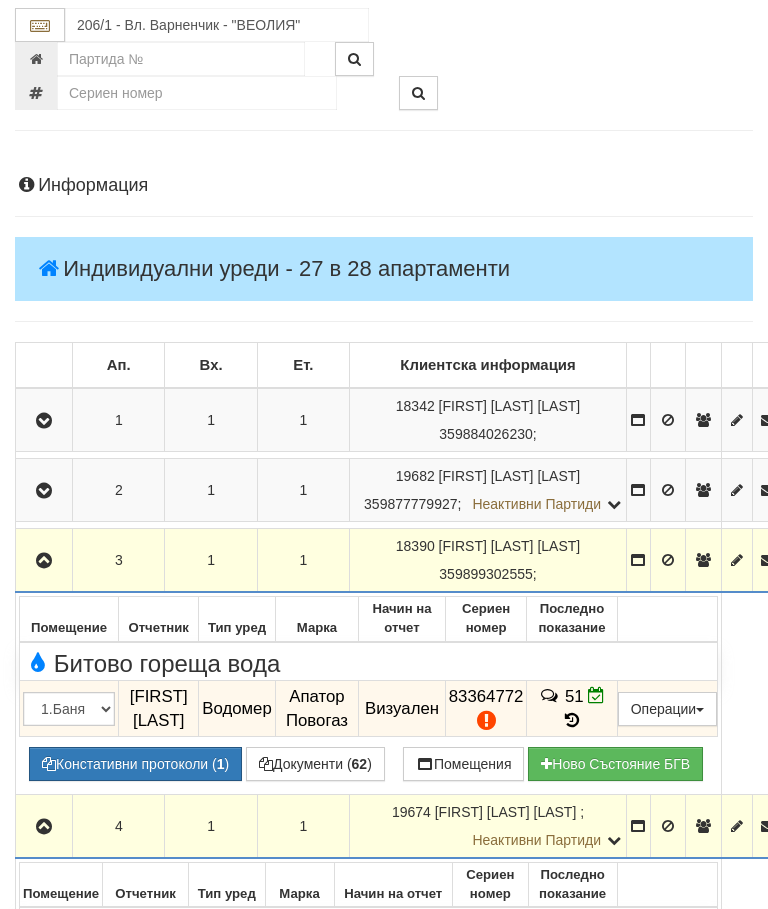 click at bounding box center [44, 561] 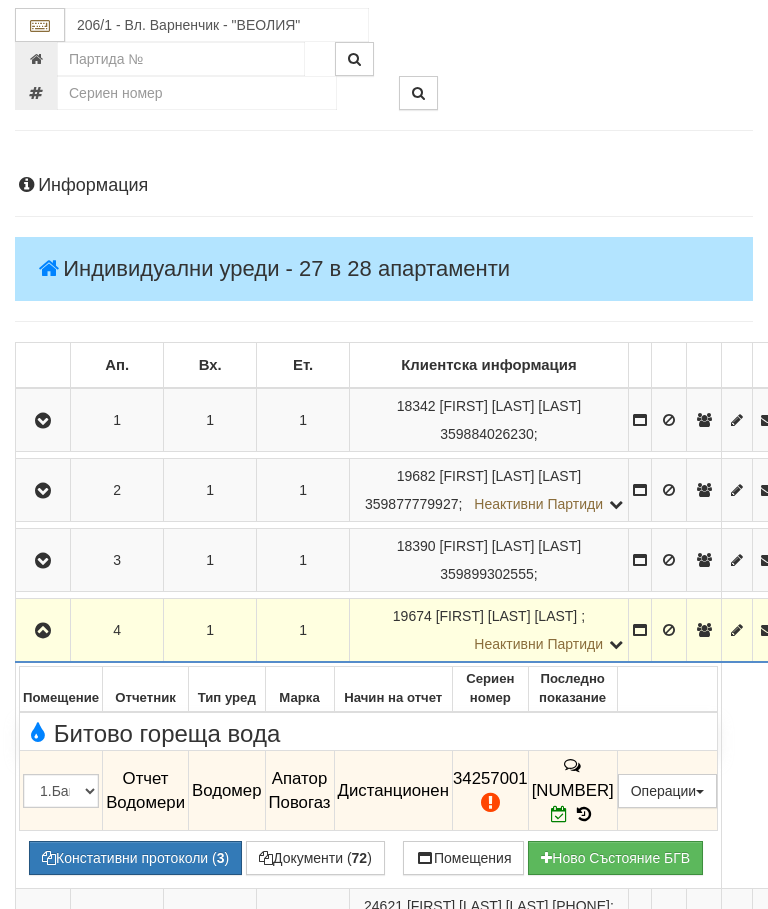 click at bounding box center (43, 630) 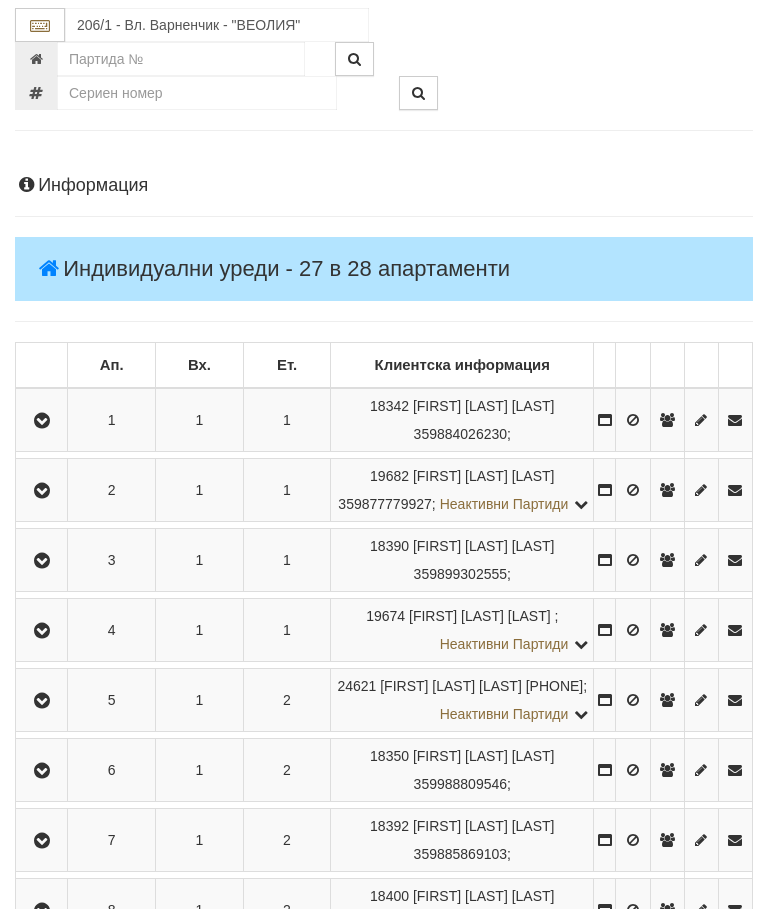 click at bounding box center [42, 701] 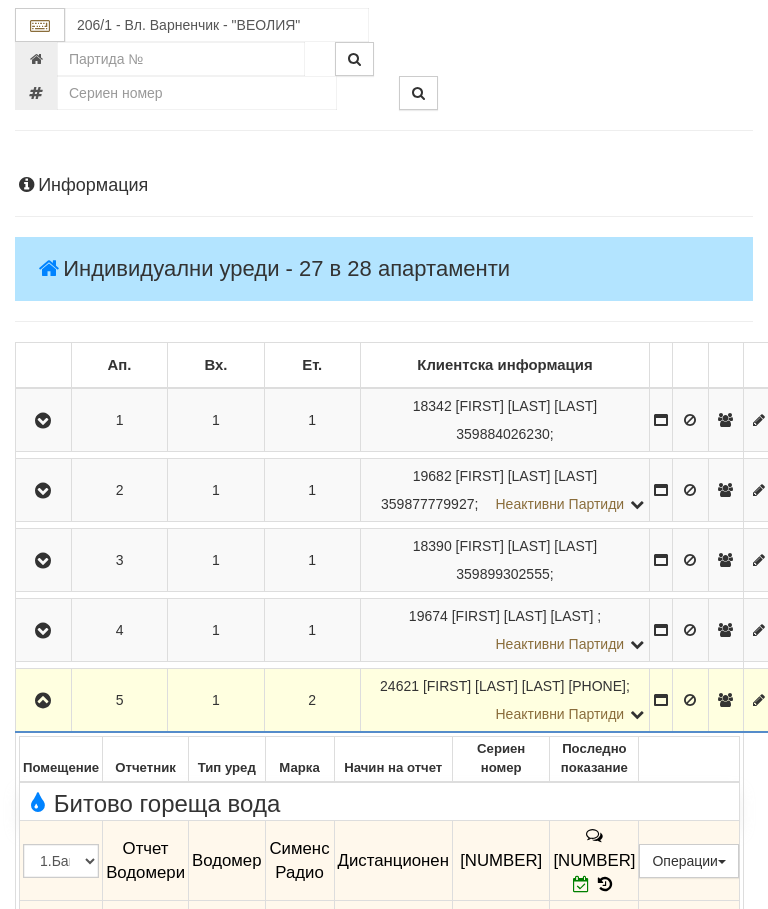 click at bounding box center [43, 700] 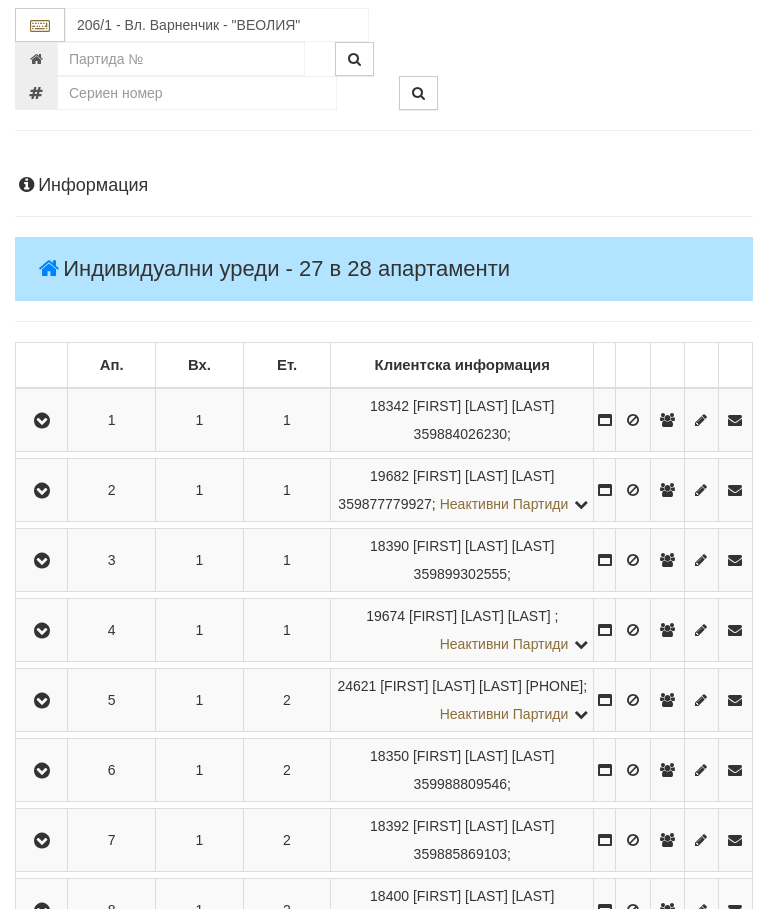 click at bounding box center (42, 771) 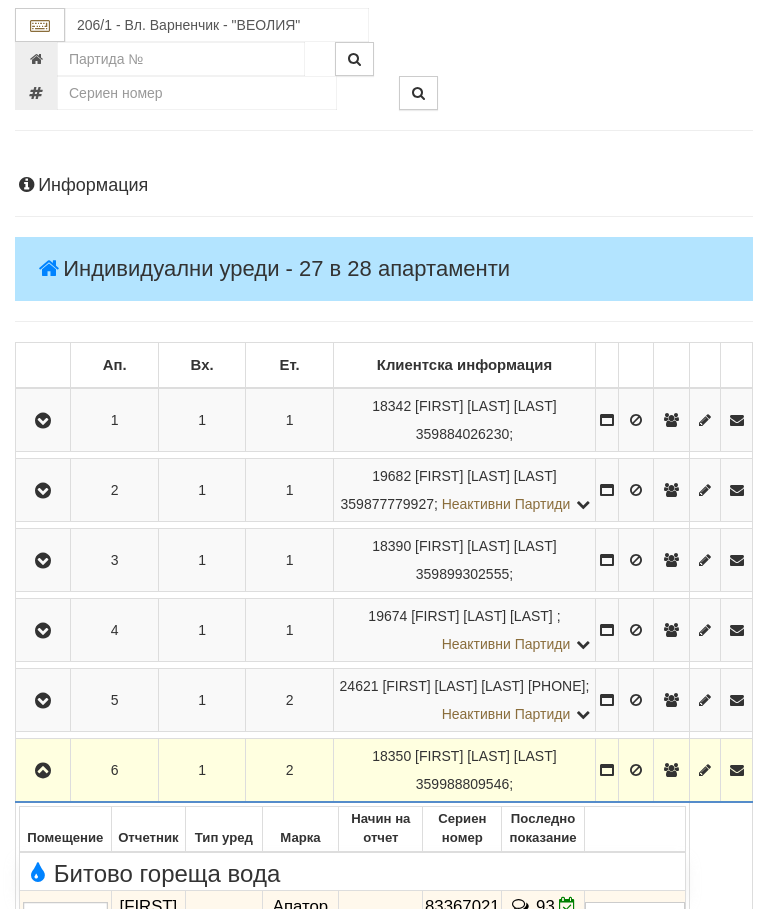 click at bounding box center [43, 771] 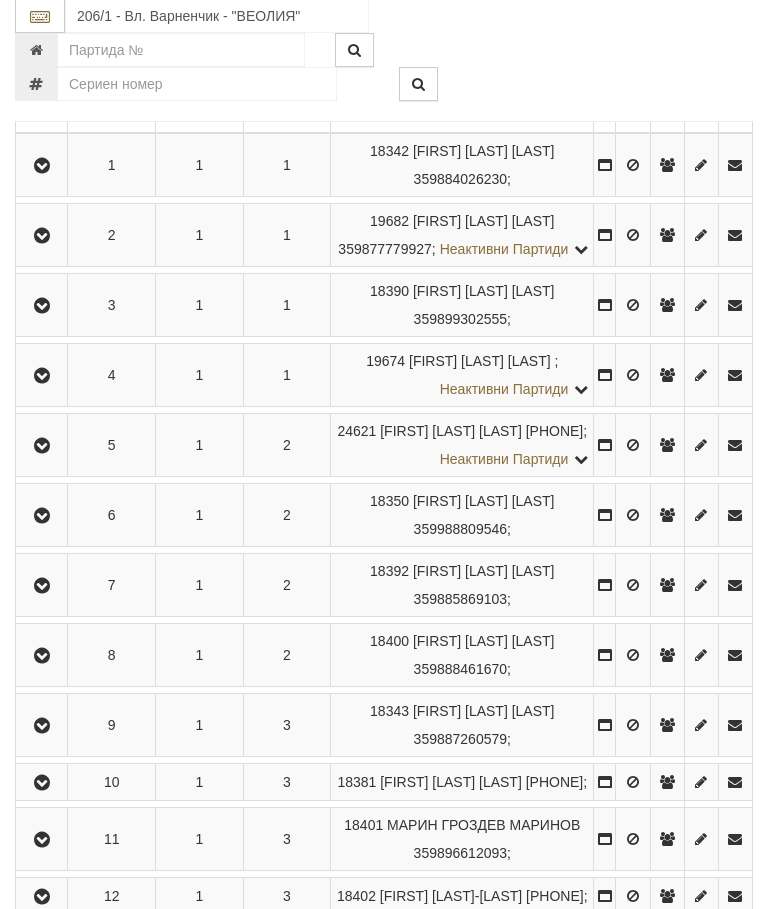 click at bounding box center (41, 656) 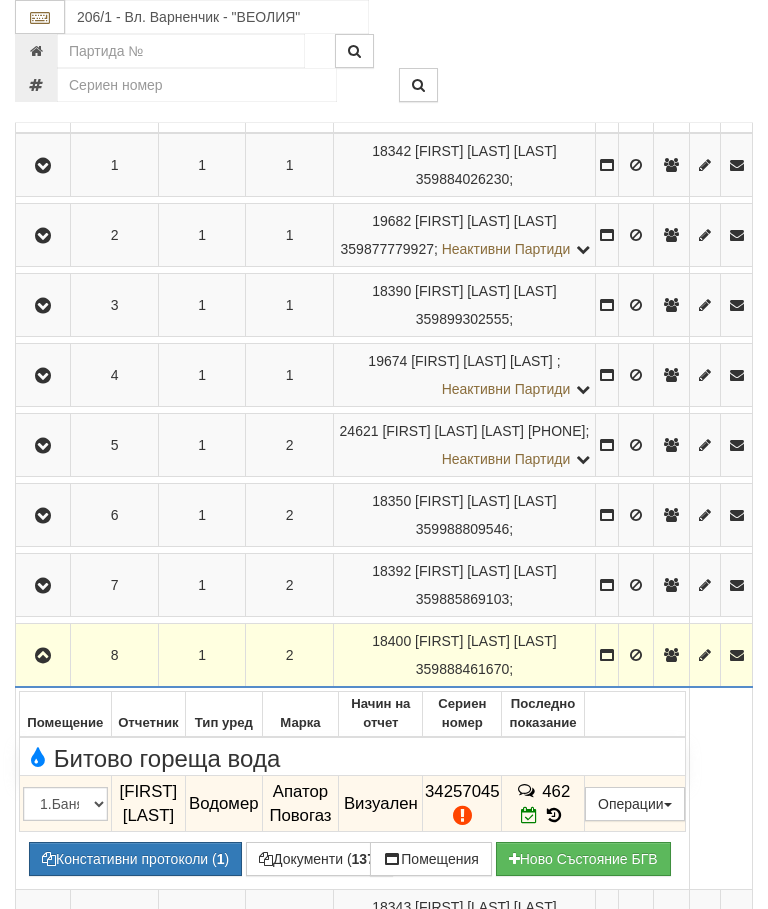 click at bounding box center (43, 656) 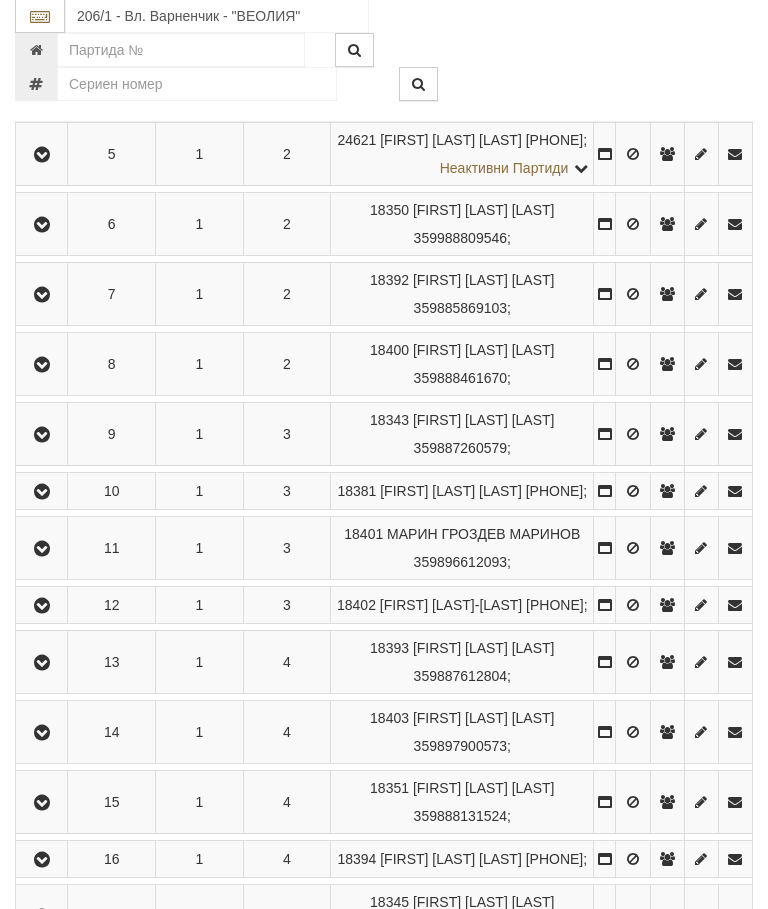 scroll, scrollTop: 770, scrollLeft: 0, axis: vertical 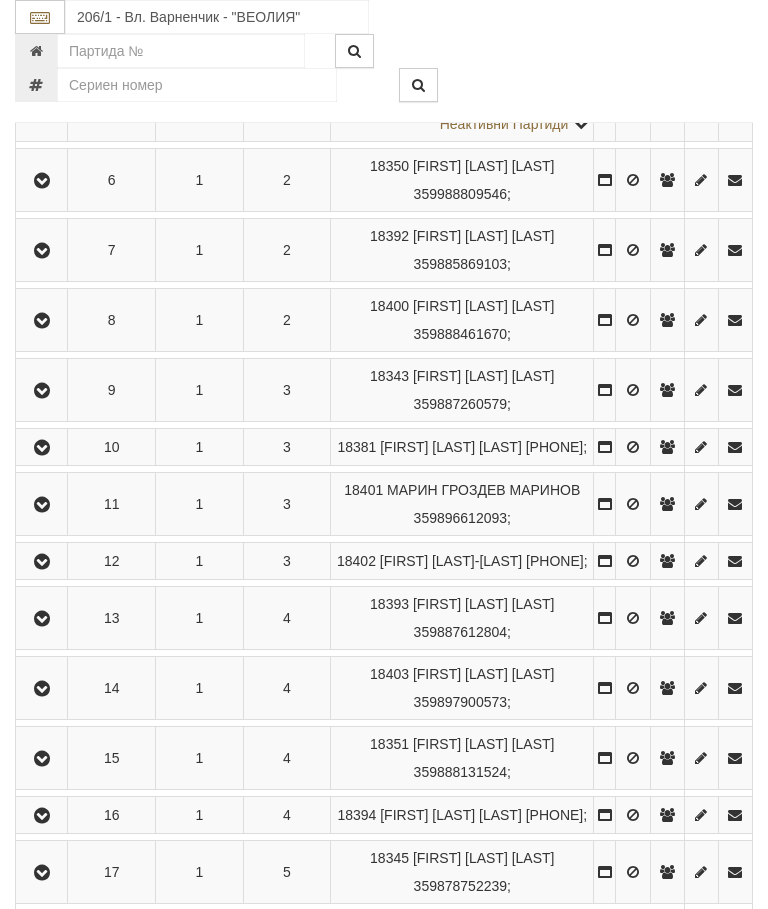 click at bounding box center [42, 391] 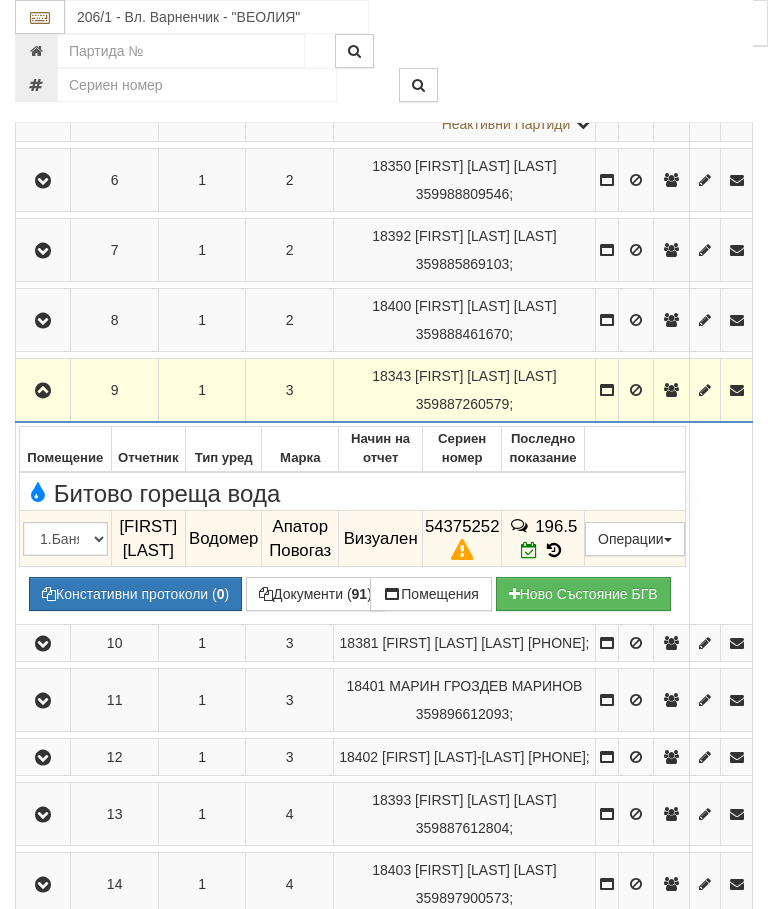 click at bounding box center [43, 390] 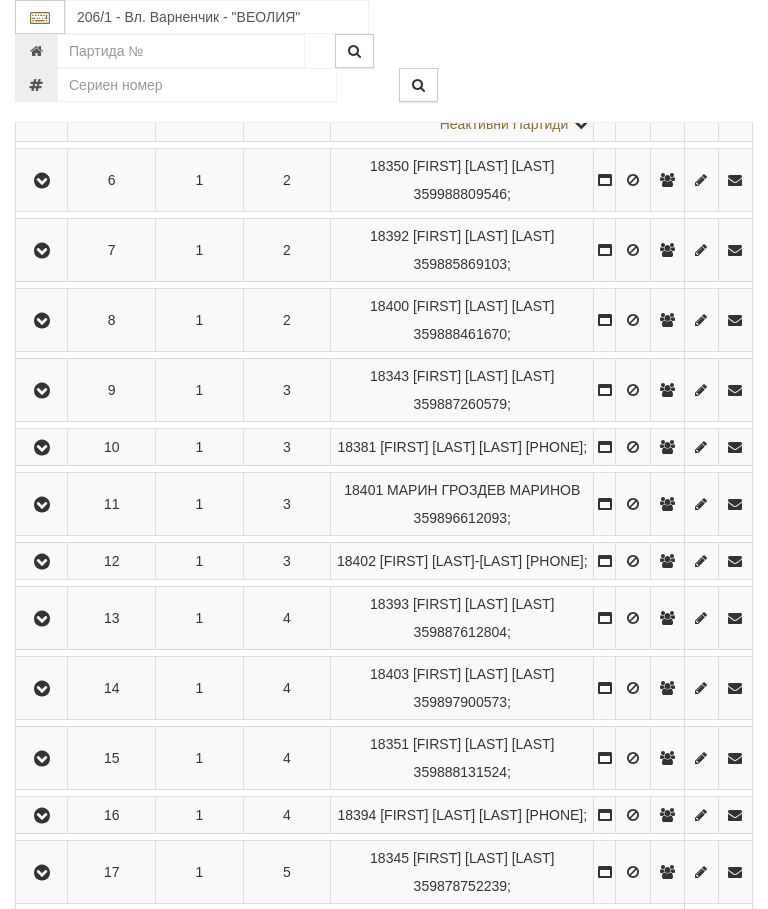 click at bounding box center [42, 448] 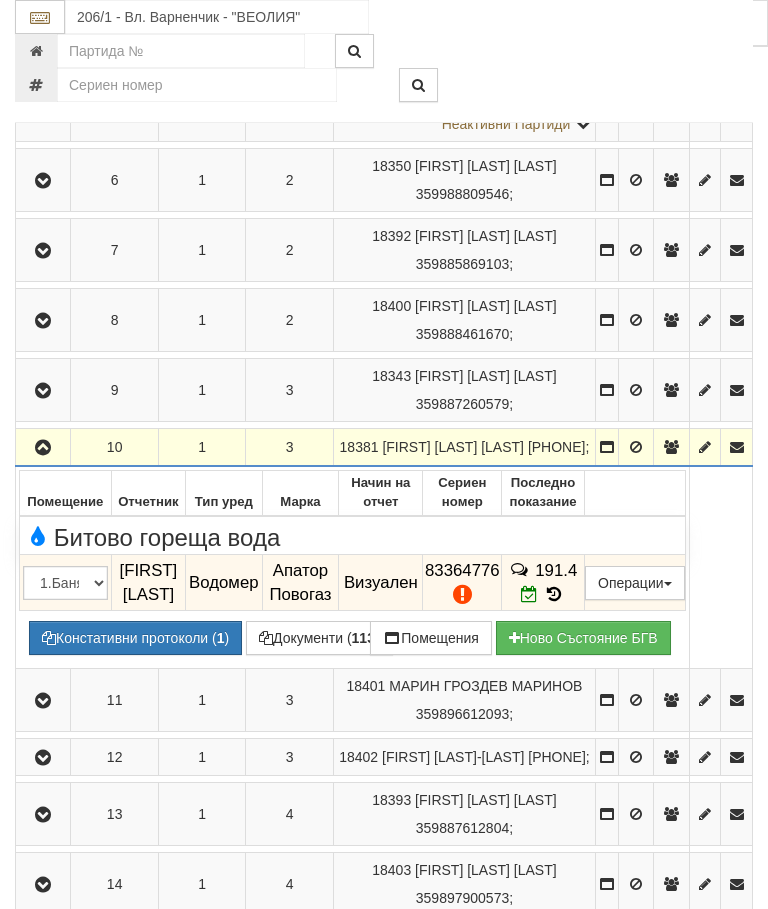 click at bounding box center [43, 448] 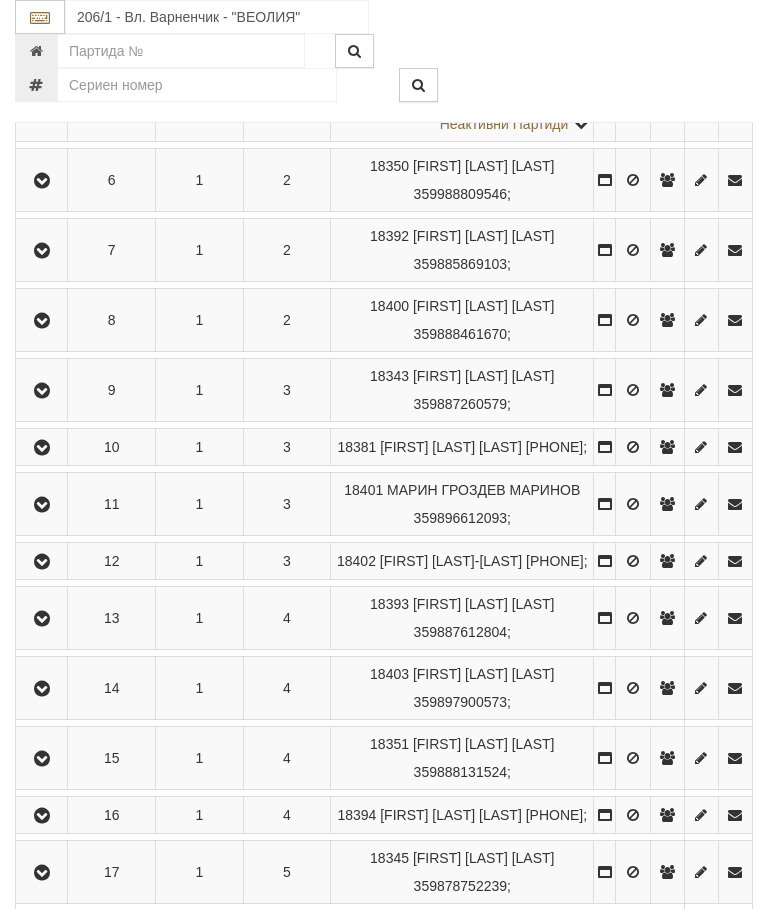 click at bounding box center [42, 505] 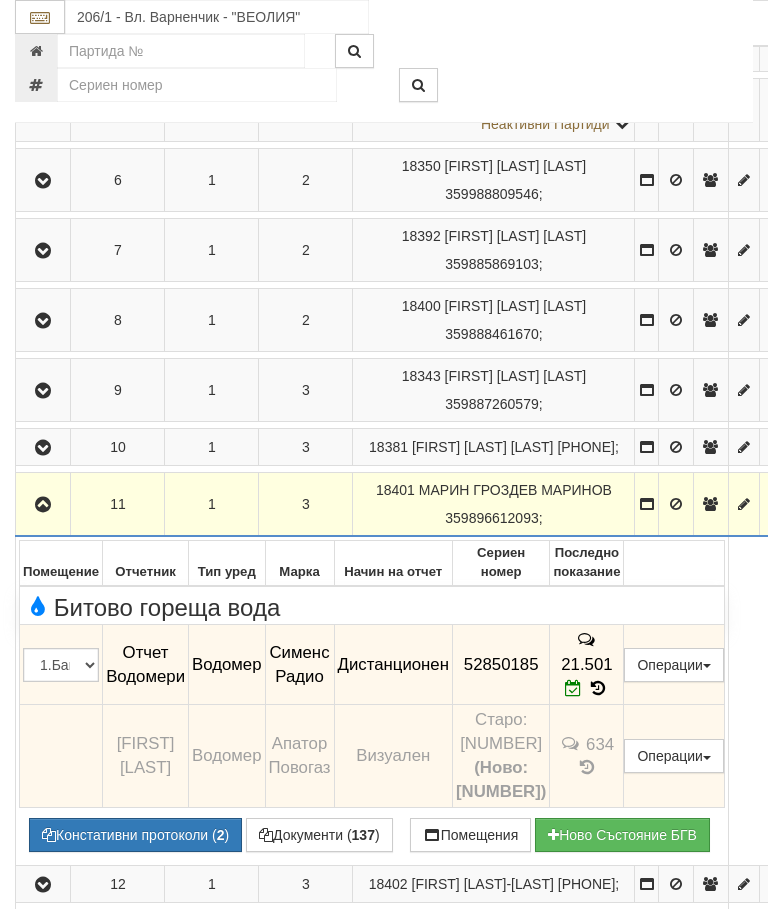 click at bounding box center [43, 505] 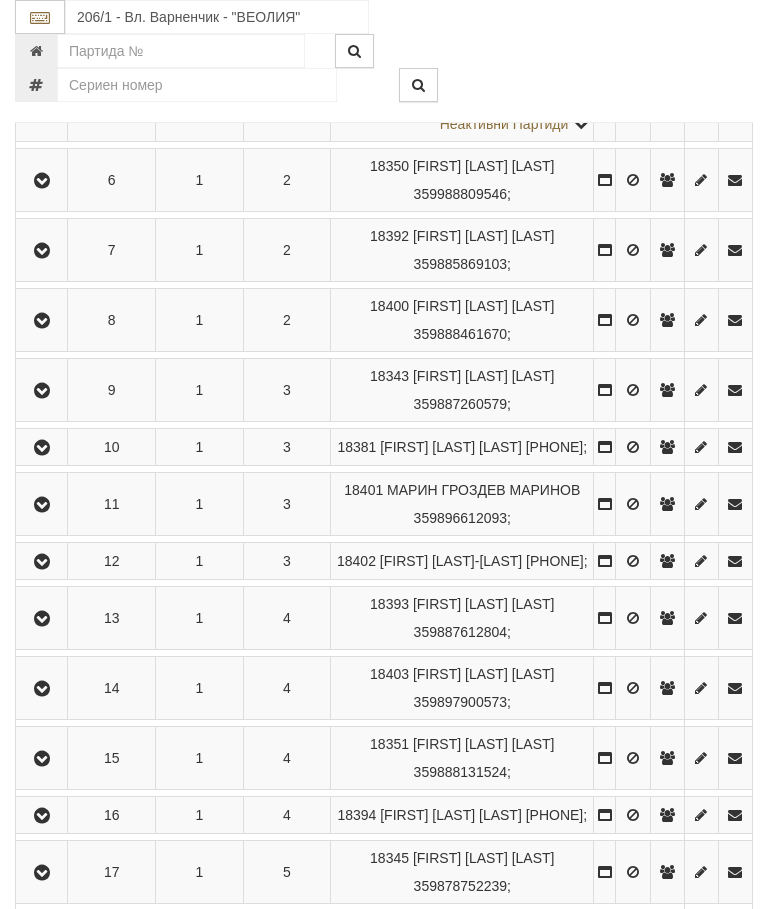 click at bounding box center [42, 562] 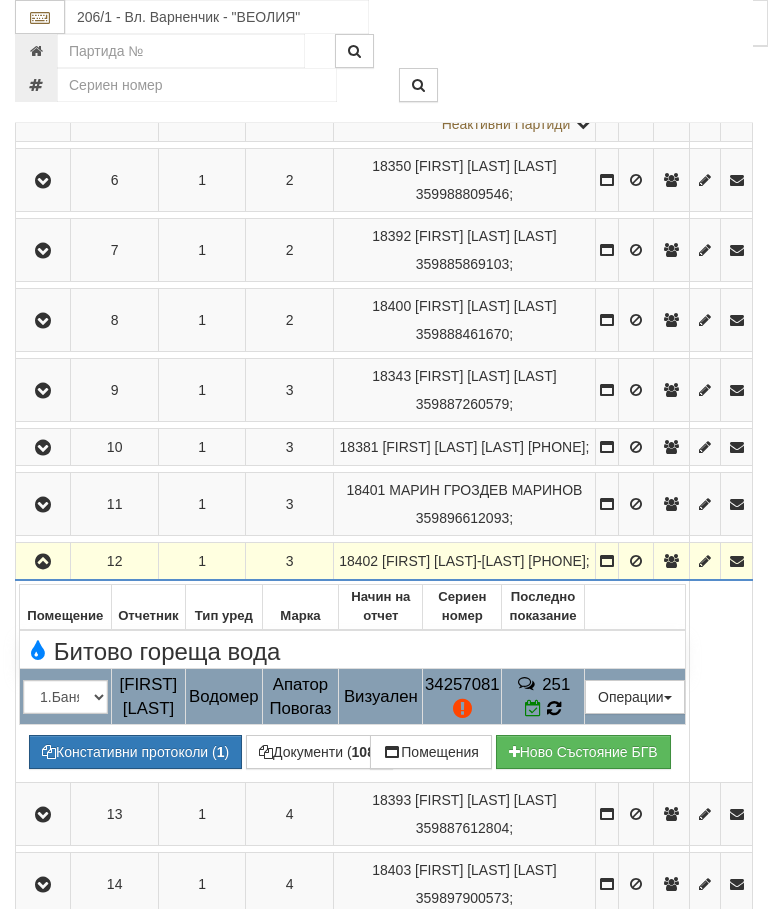 click at bounding box center [554, 709] 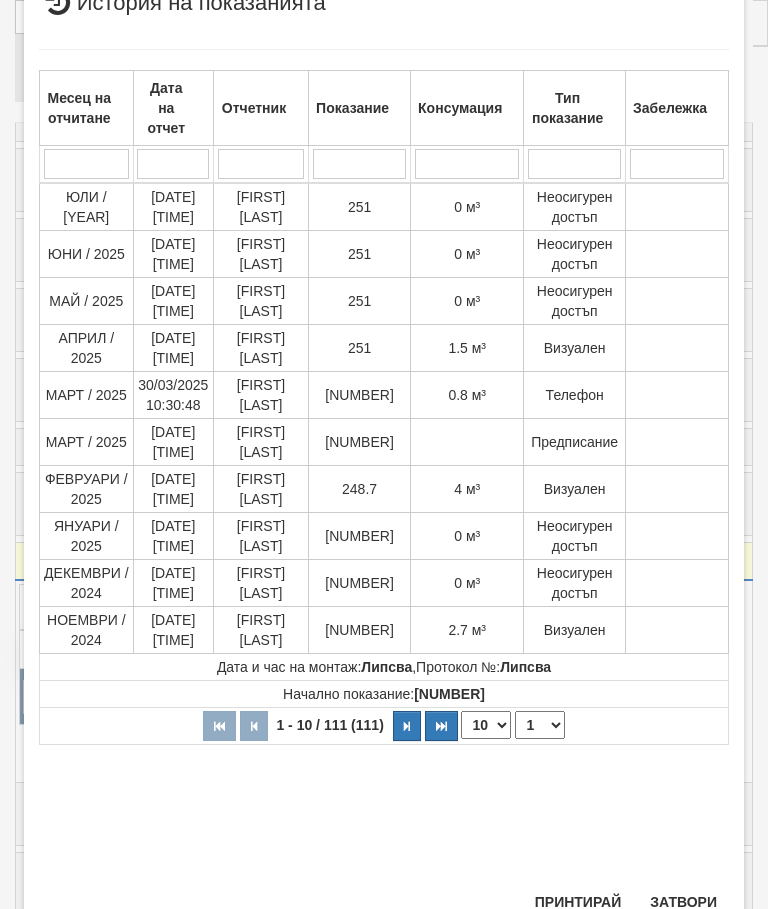 scroll, scrollTop: 670, scrollLeft: 0, axis: vertical 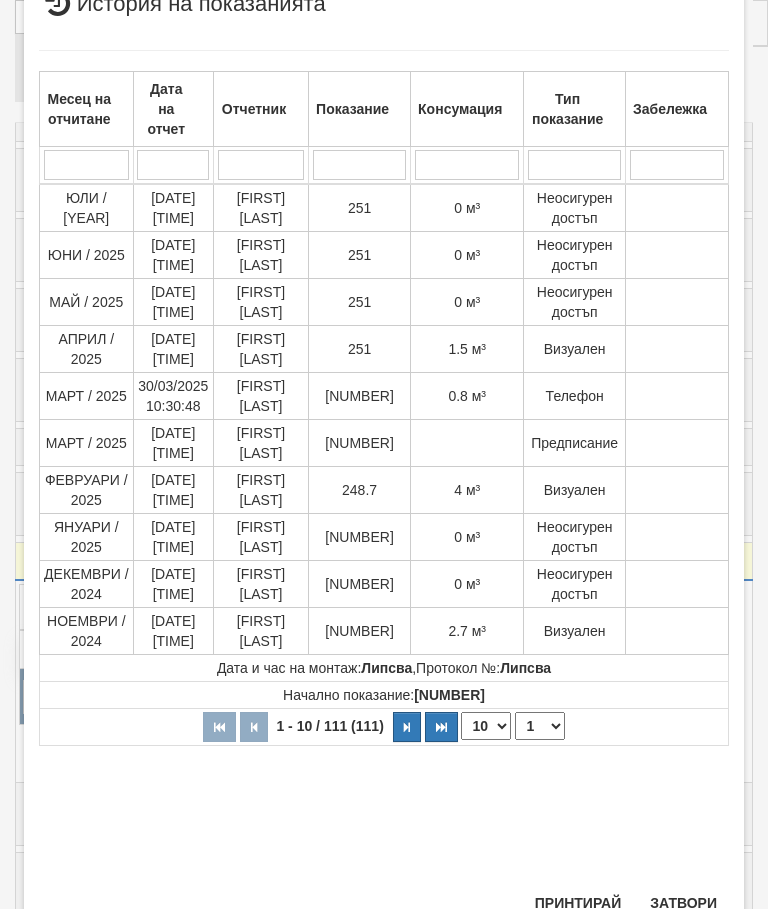 click on "Затвори" at bounding box center (683, 903) 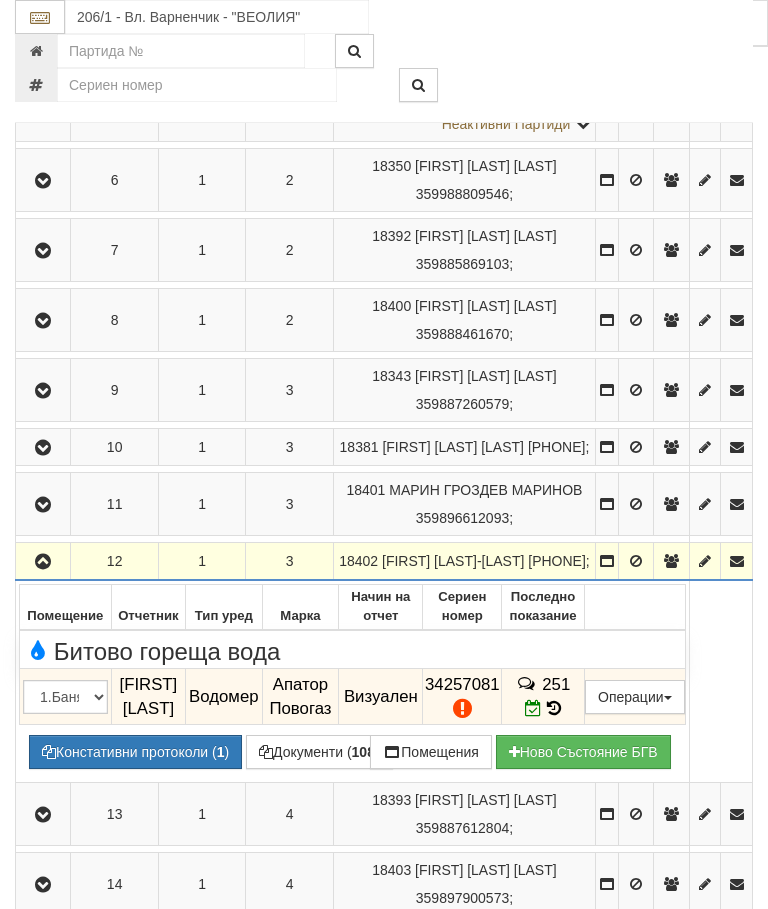 click at bounding box center [43, 562] 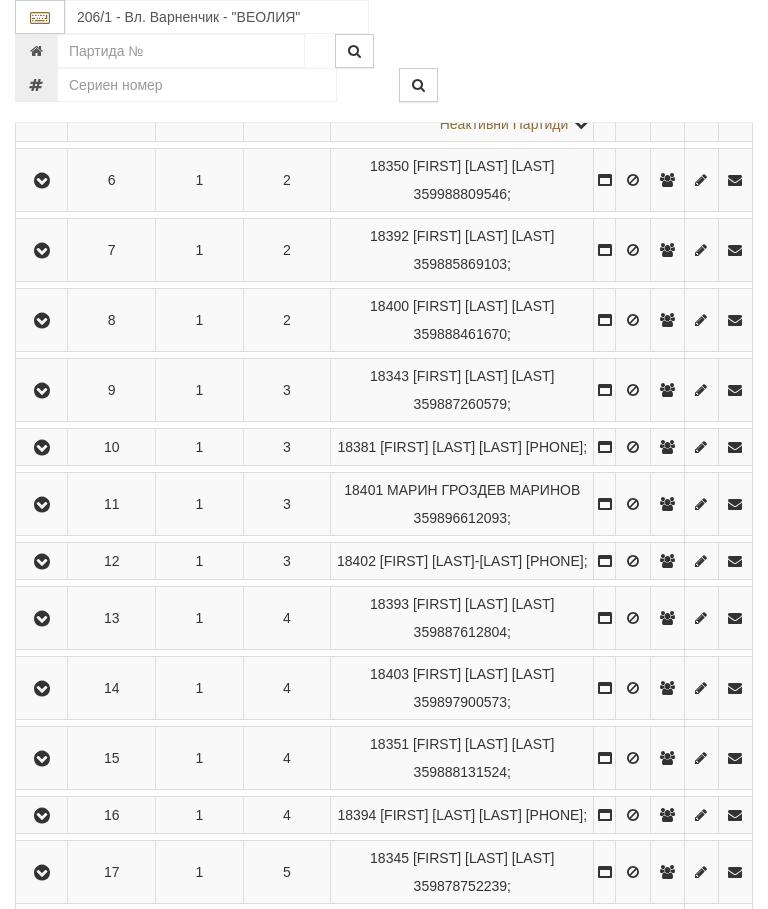 click at bounding box center (42, 619) 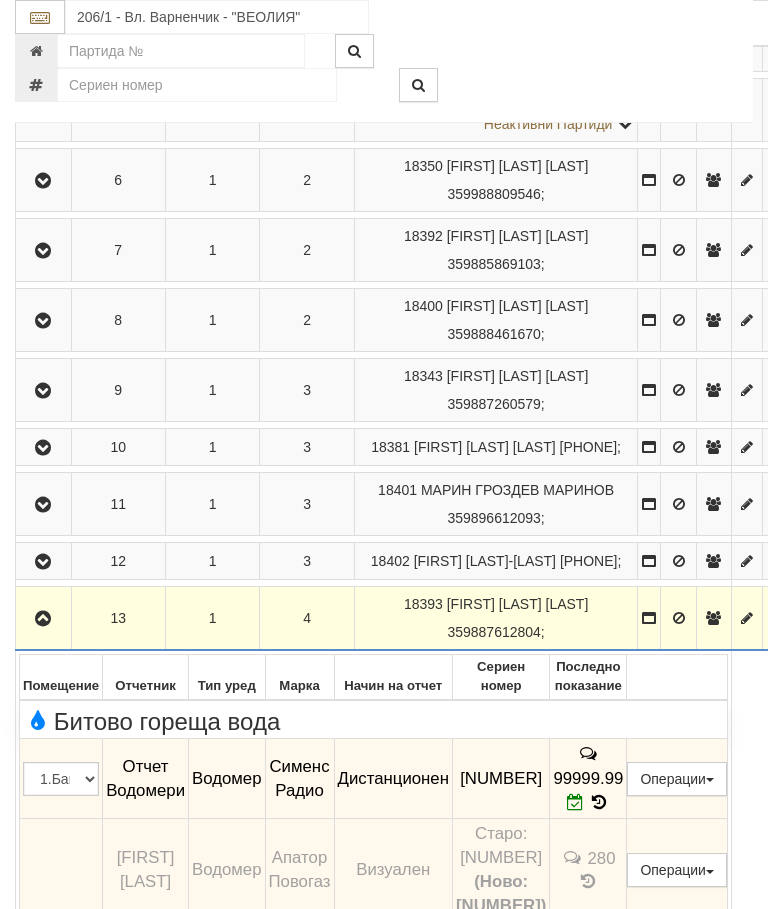 click at bounding box center [43, 619] 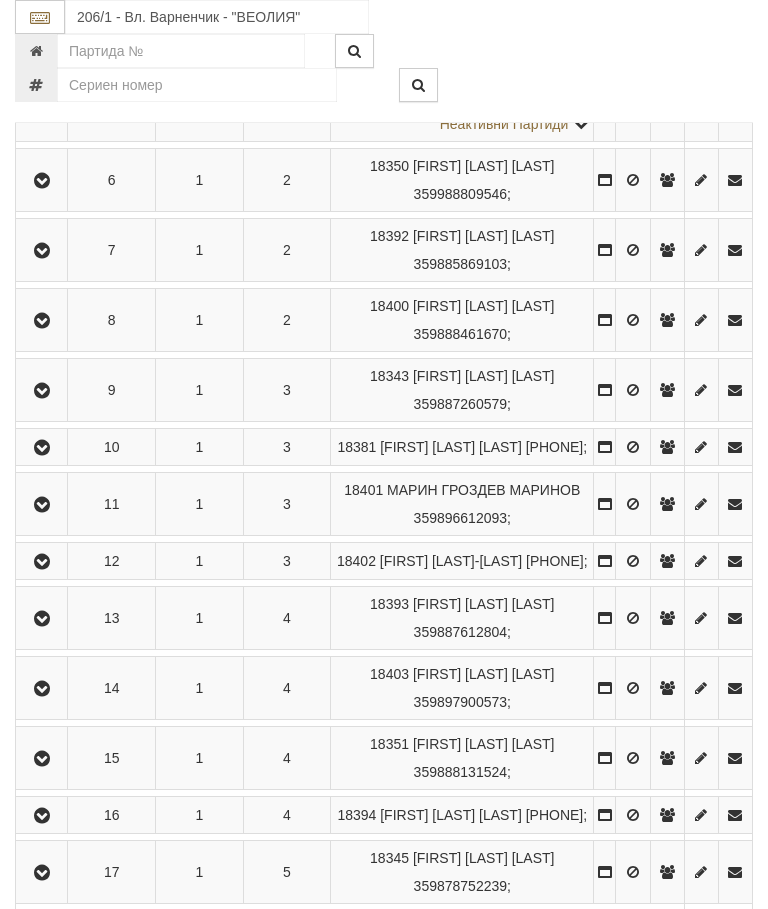 click at bounding box center [42, 689] 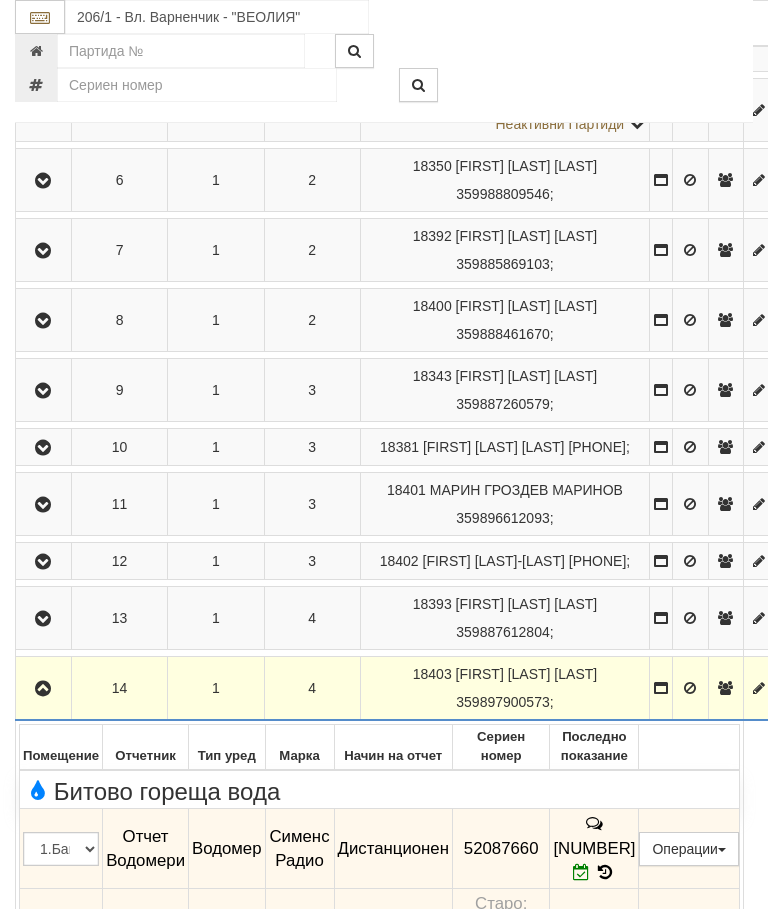 click at bounding box center (43, 689) 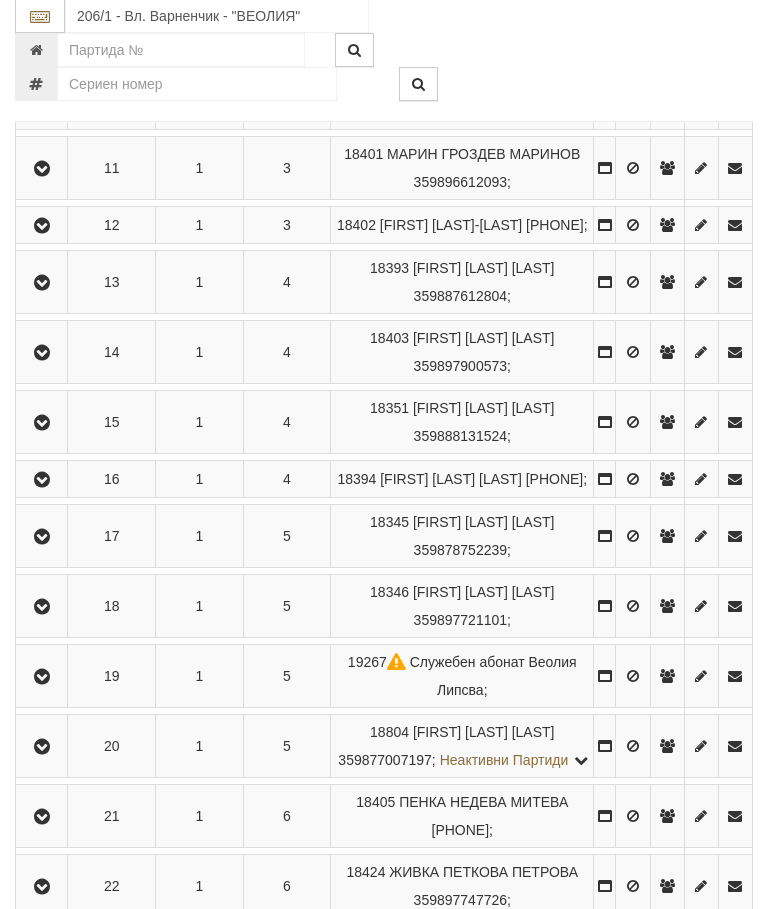 scroll, scrollTop: 1103, scrollLeft: 0, axis: vertical 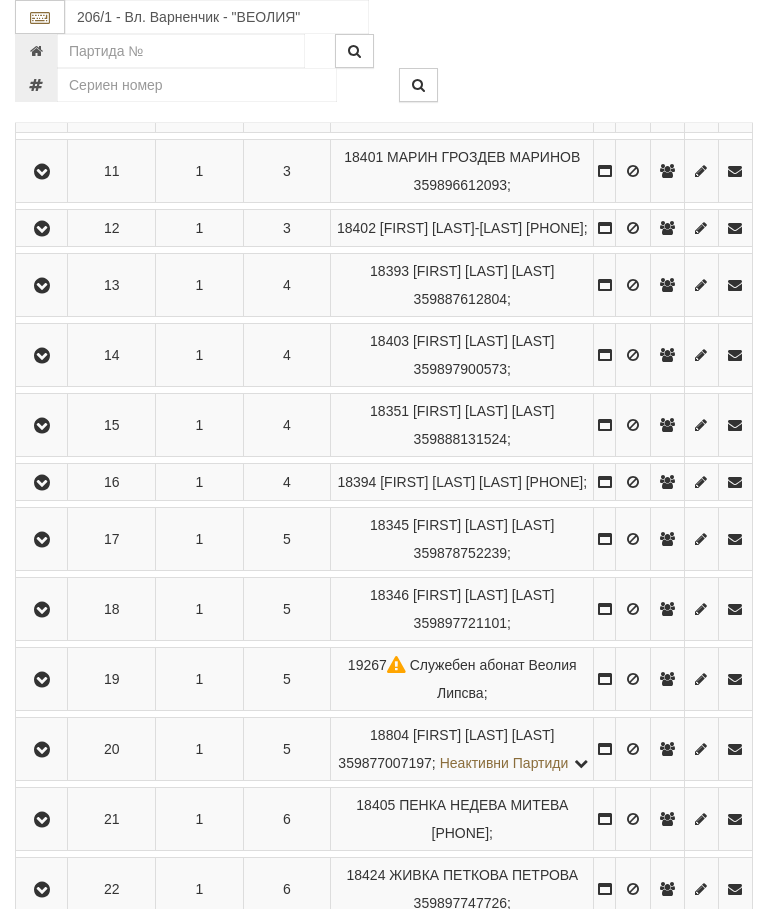 click at bounding box center (42, 426) 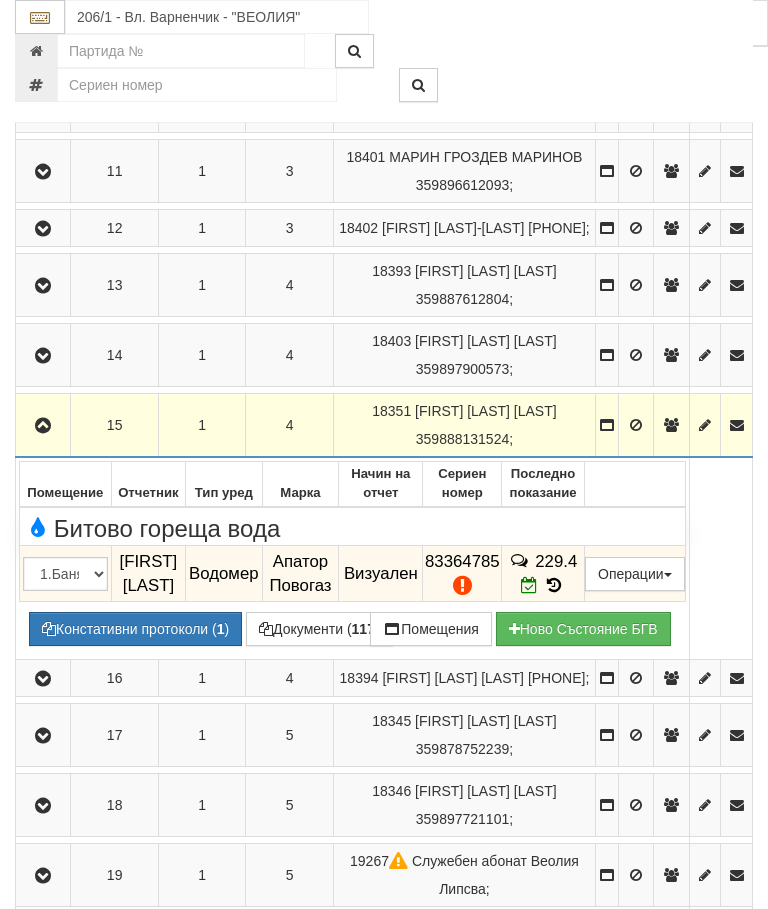 click on "Констативни протоколи ( 1 )" at bounding box center (135, 629) 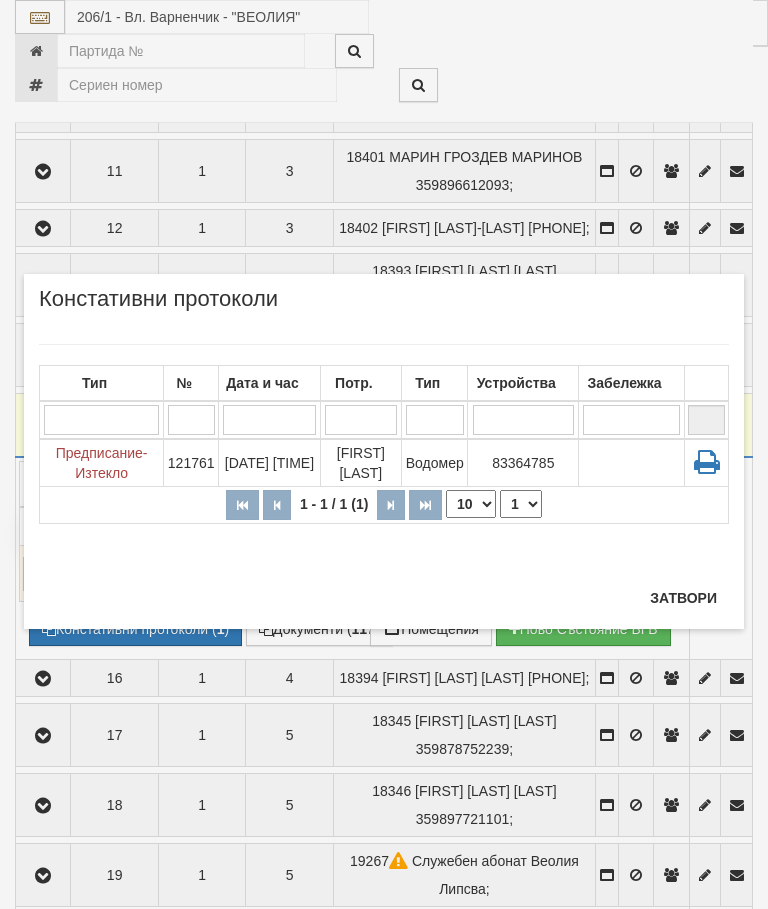 click on "Затвори" at bounding box center [683, 598] 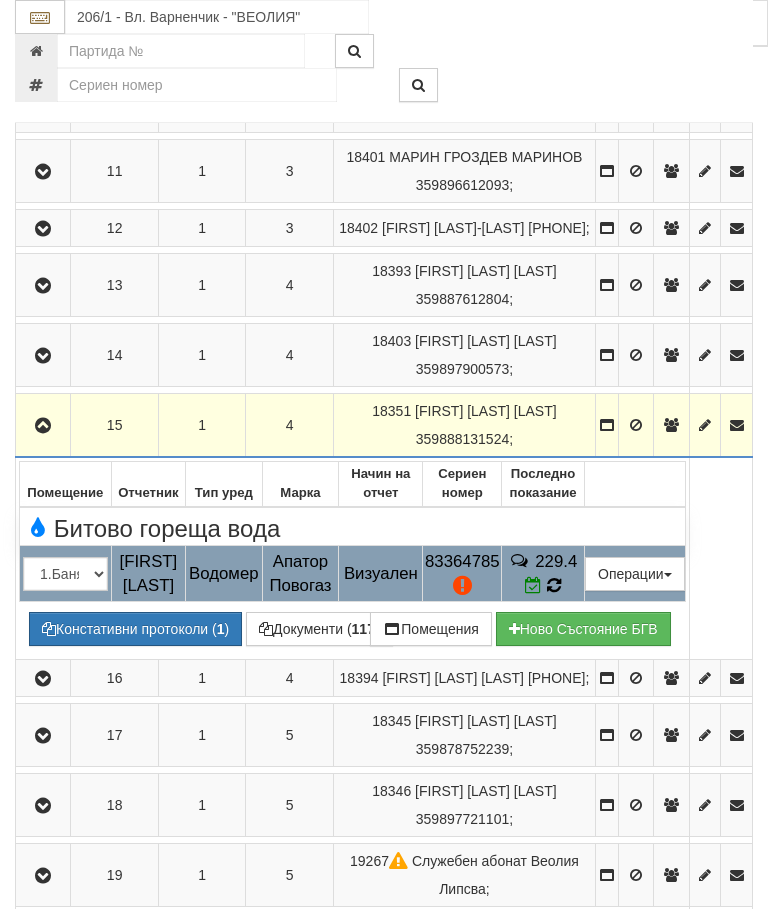 click at bounding box center [554, 585] 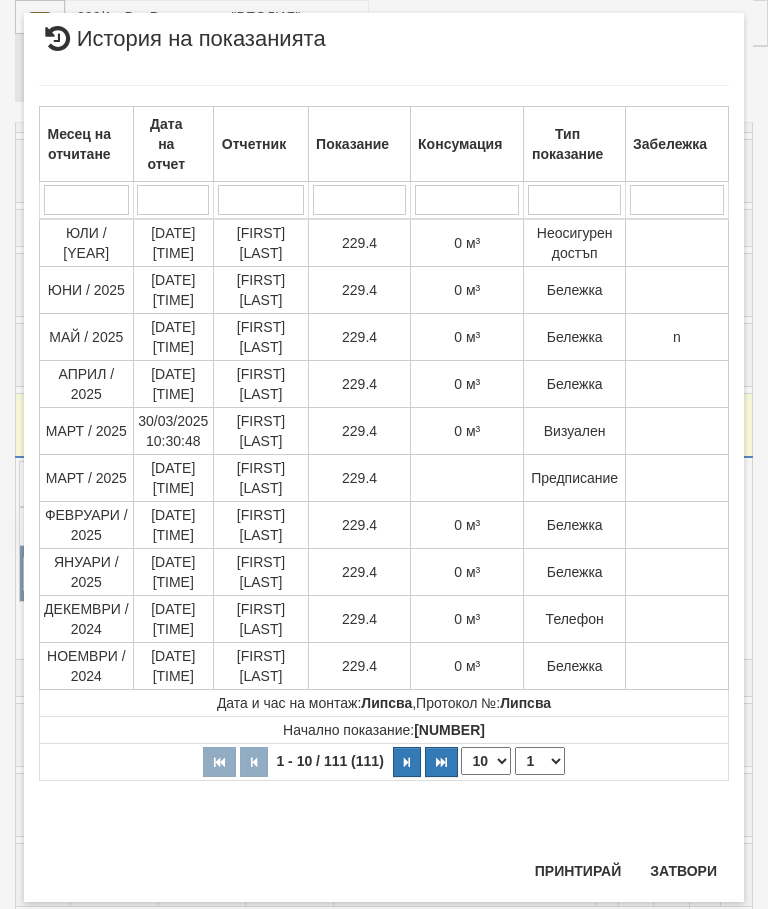 scroll, scrollTop: 1863, scrollLeft: 0, axis: vertical 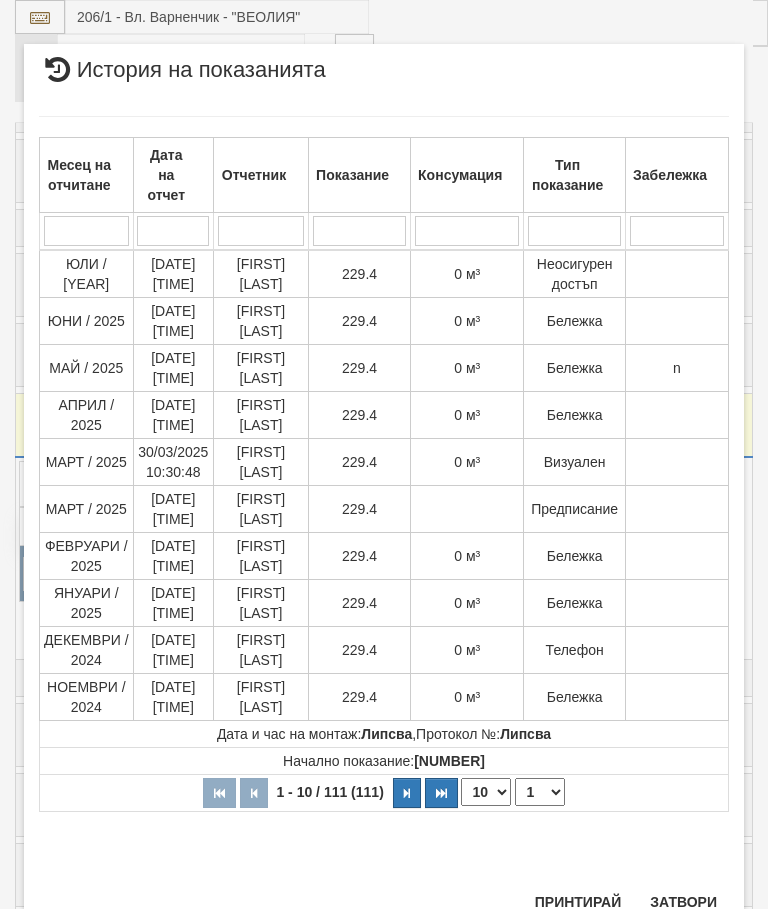 click on "Затвори" at bounding box center (683, 902) 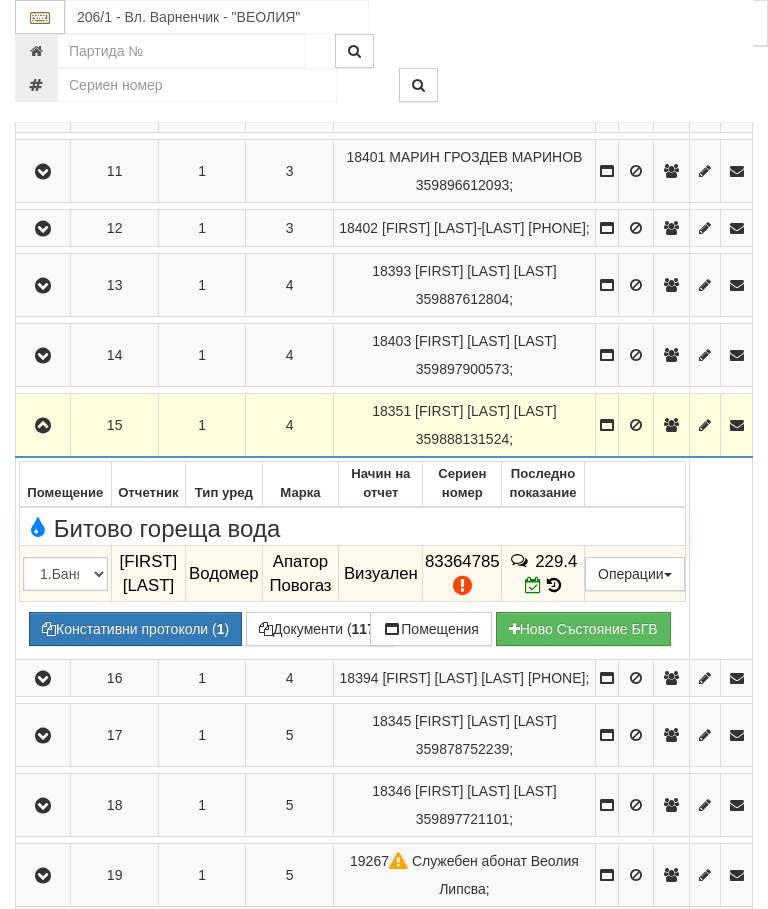 click at bounding box center (43, 426) 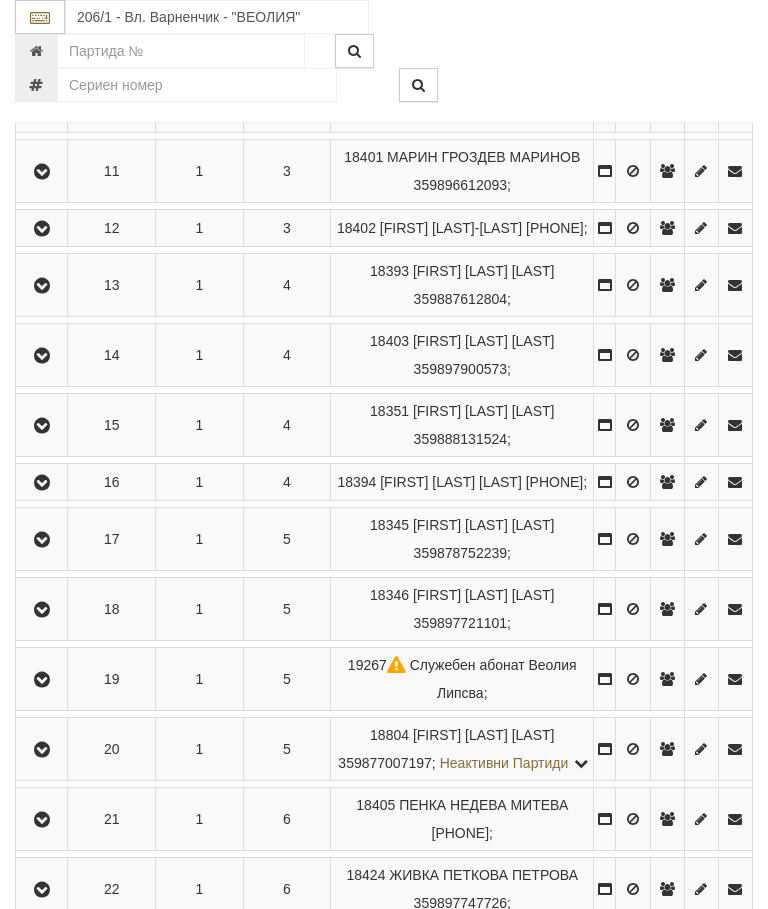 click at bounding box center [42, 483] 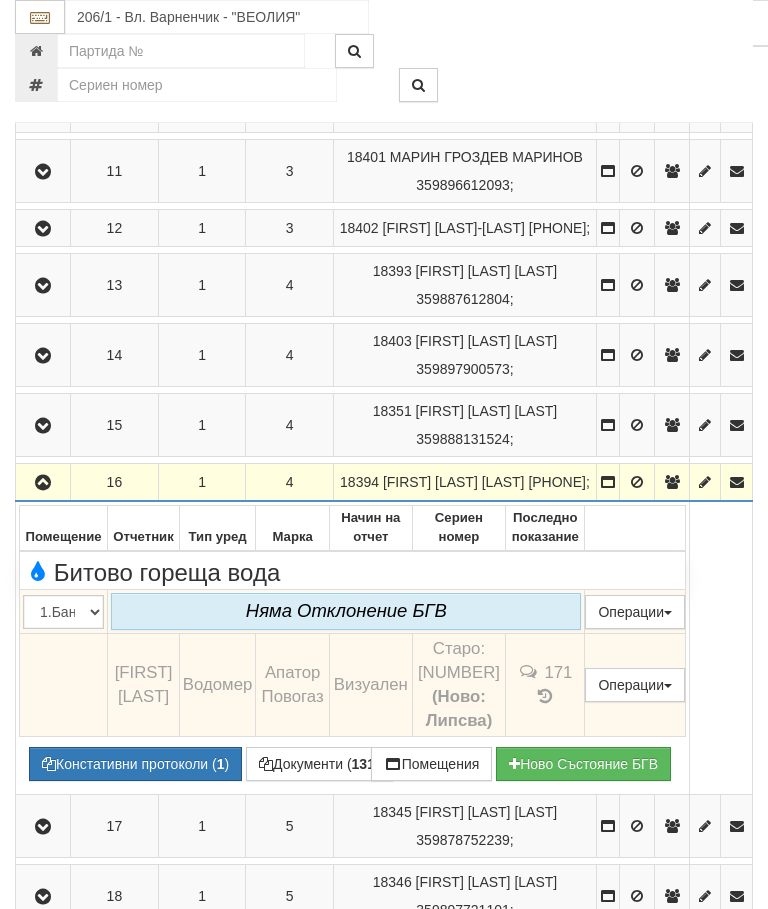 click at bounding box center (43, 483) 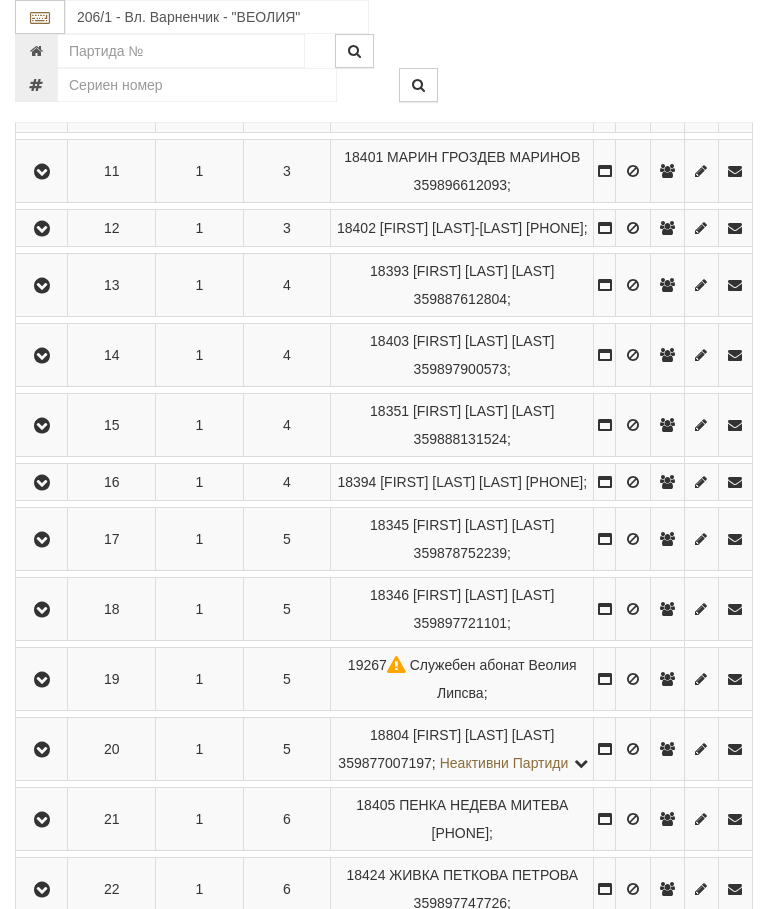 click at bounding box center [42, 540] 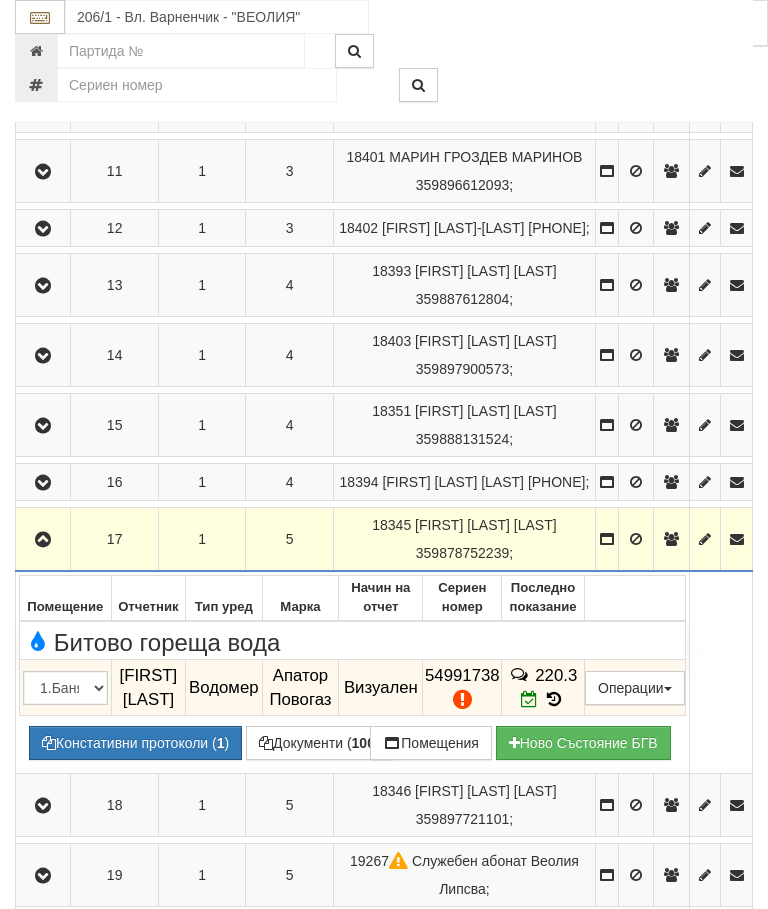 click at bounding box center (43, 540) 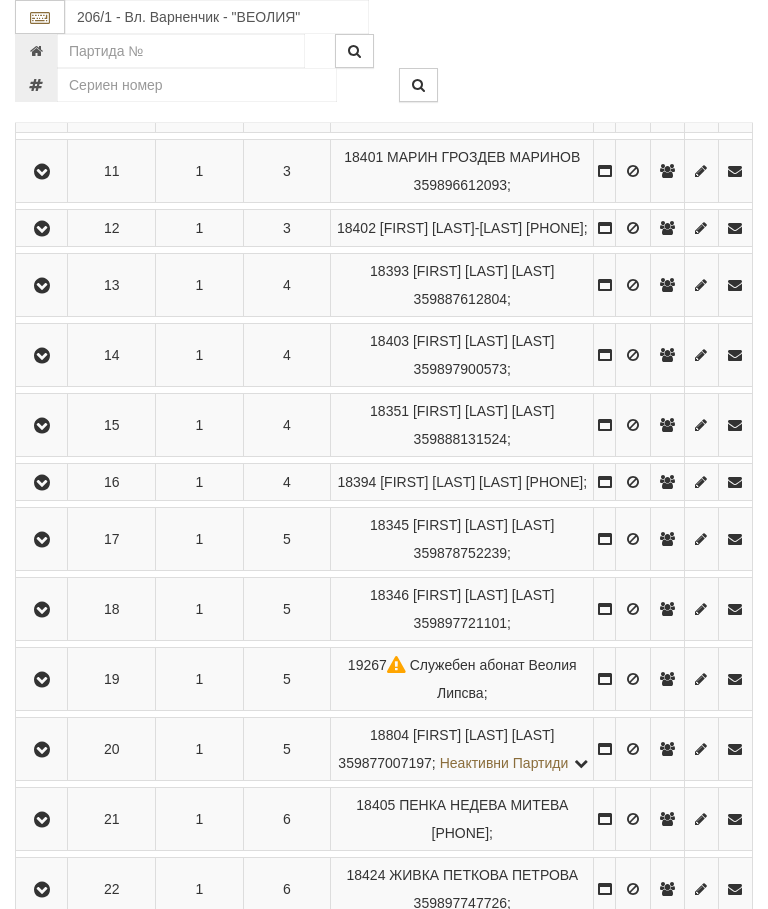 click at bounding box center (42, 610) 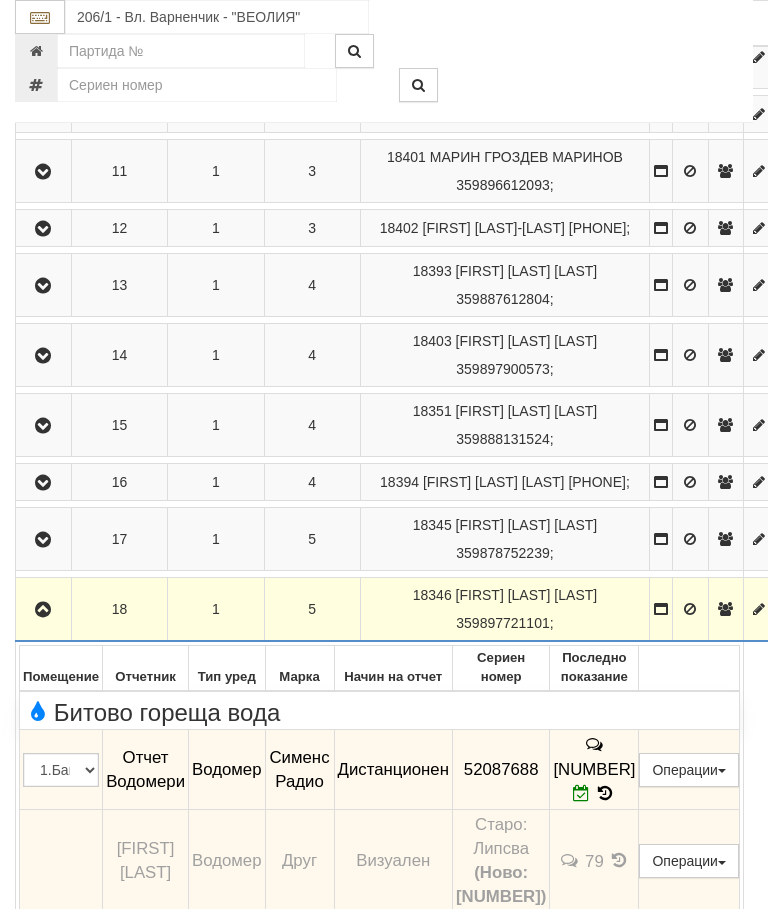 click at bounding box center [43, 610] 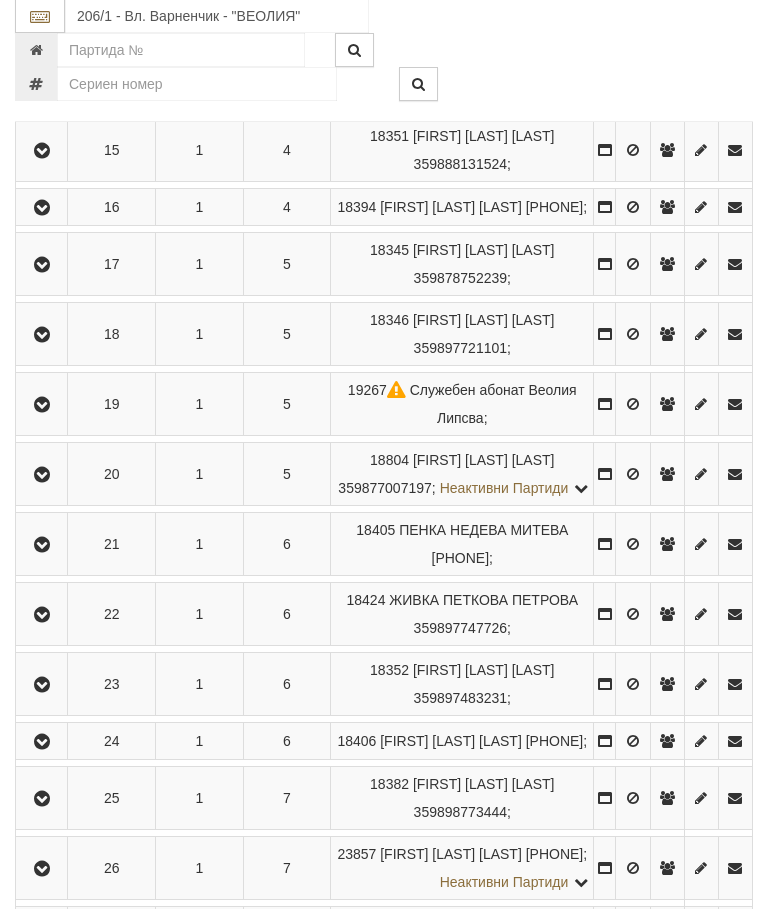 click at bounding box center (42, 406) 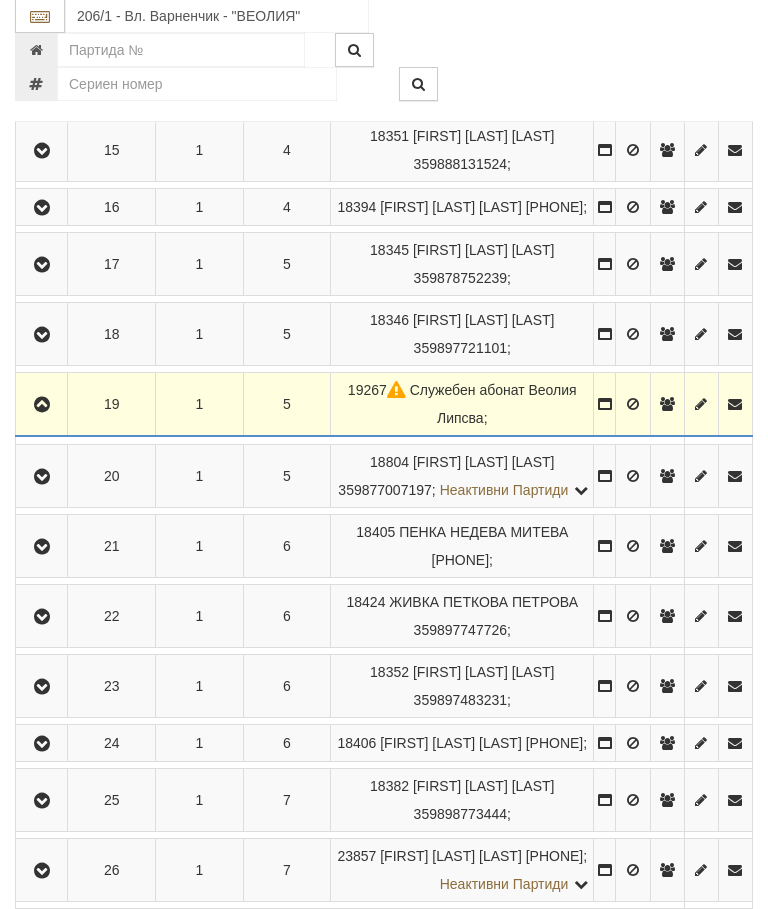 scroll, scrollTop: 1378, scrollLeft: 0, axis: vertical 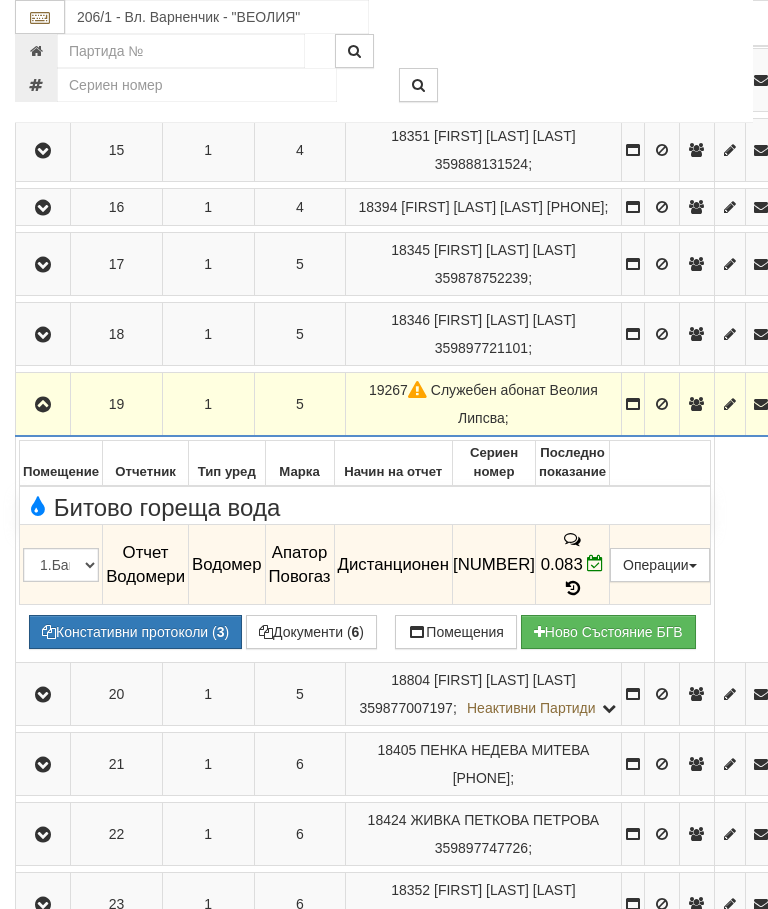 click at bounding box center (43, 405) 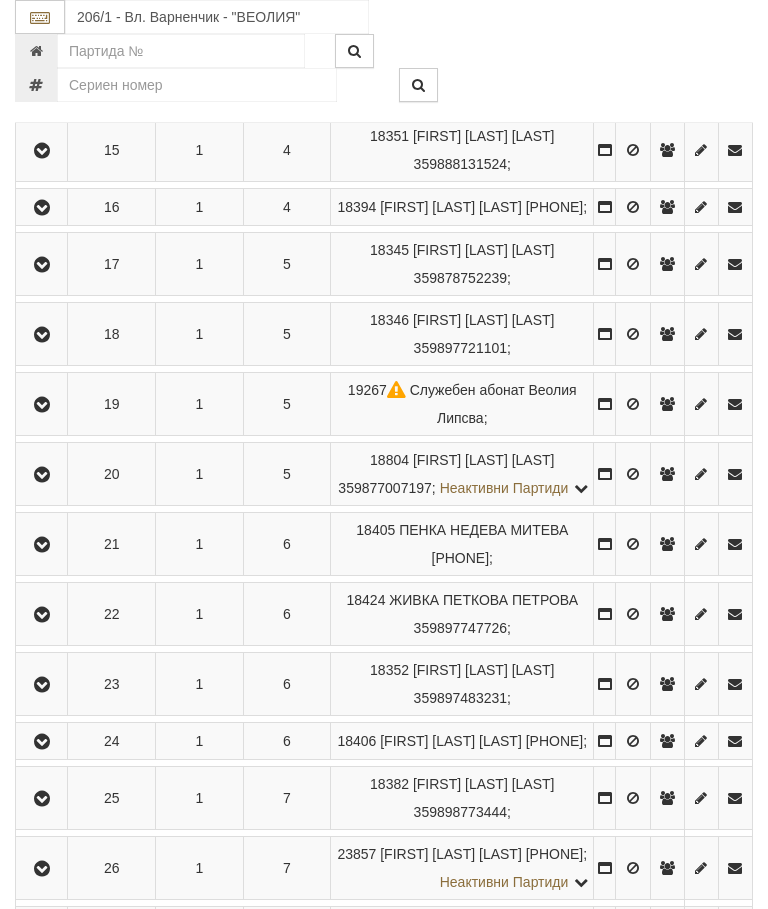 click at bounding box center [42, 475] 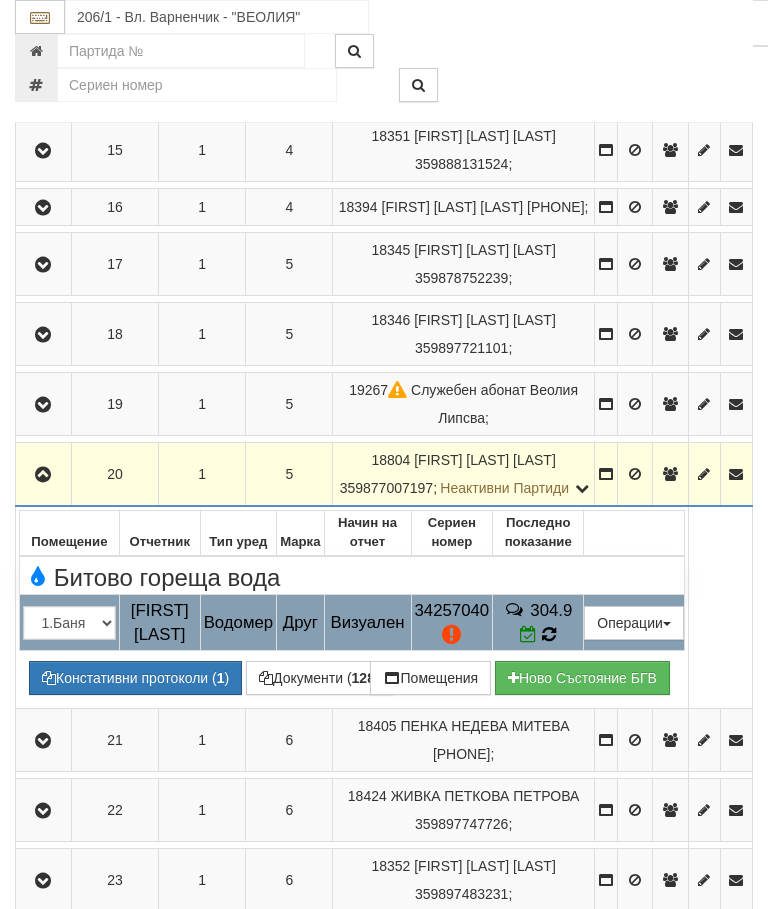 click at bounding box center [549, 634] 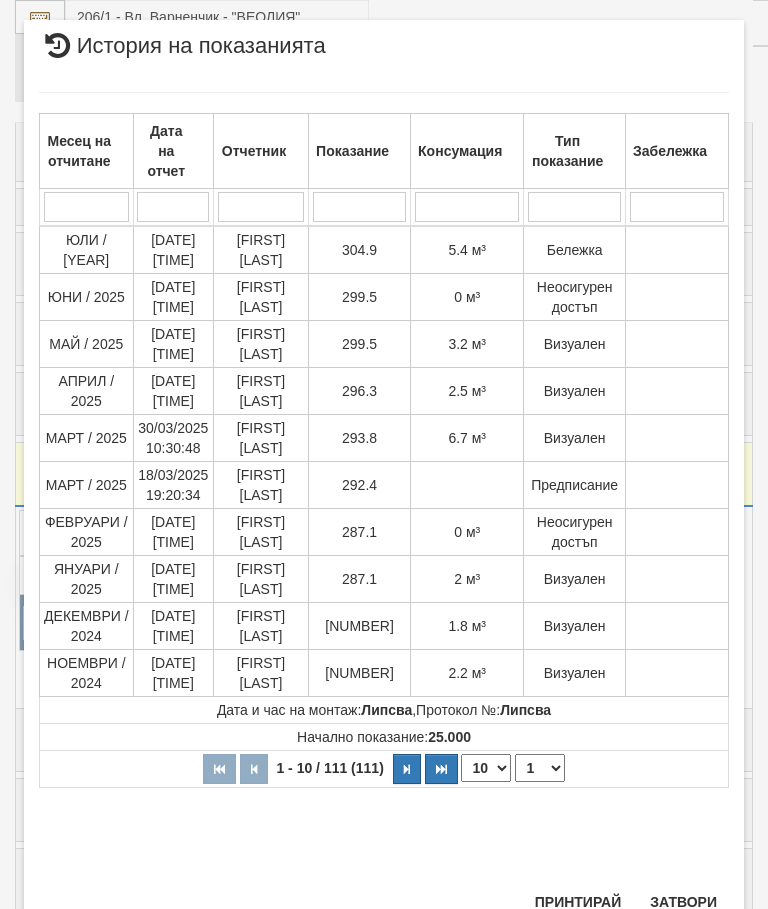 scroll, scrollTop: 1484, scrollLeft: 0, axis: vertical 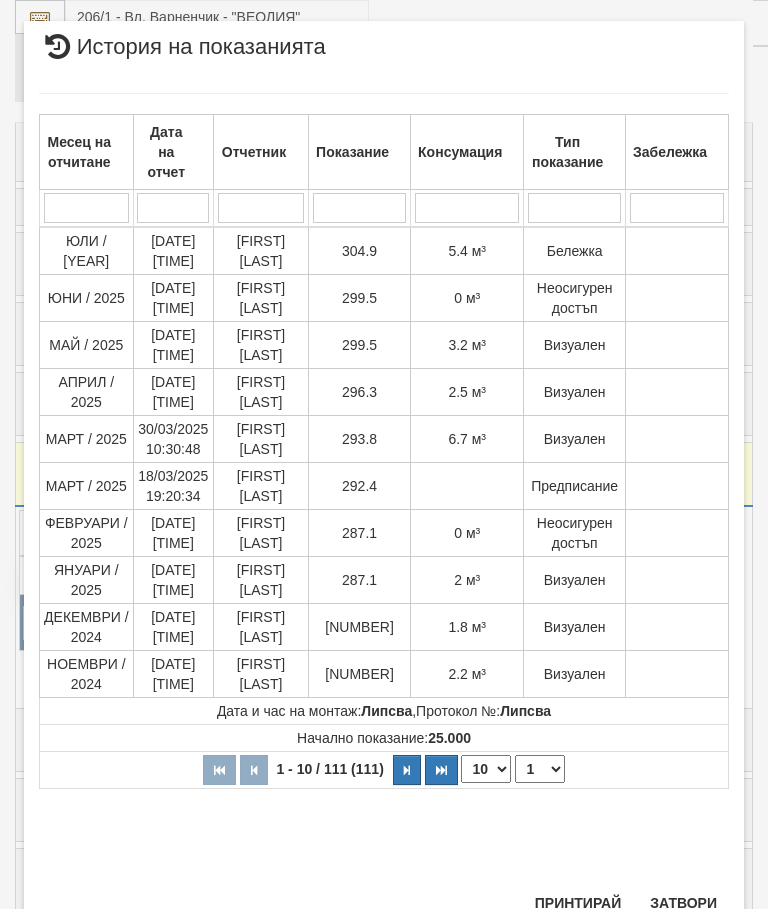 click on "Затвори" at bounding box center (683, 903) 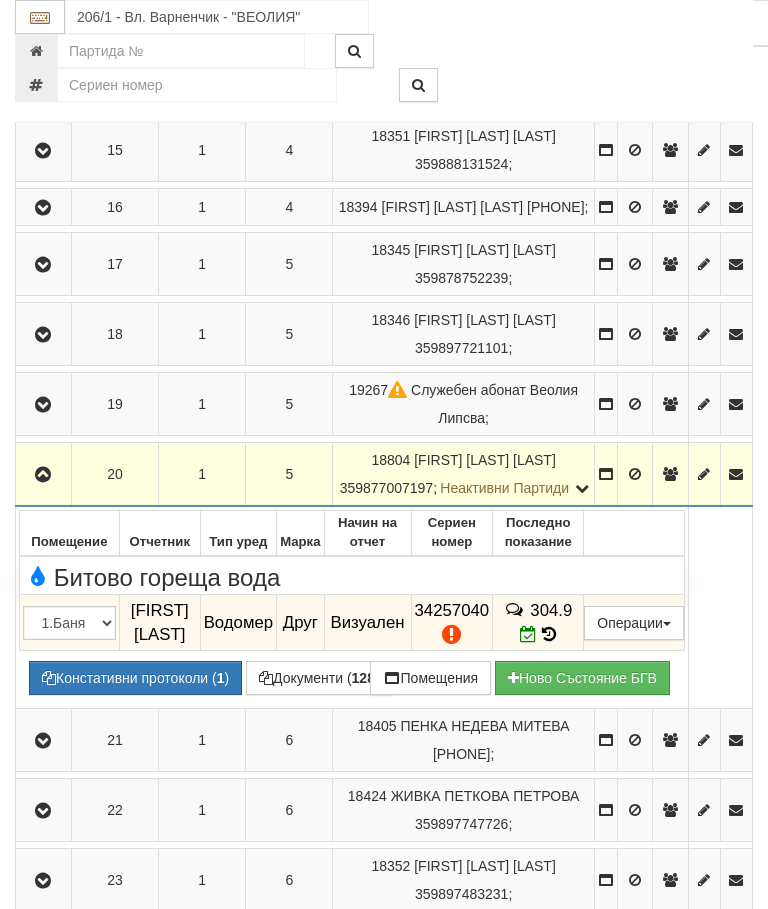 click at bounding box center (43, 475) 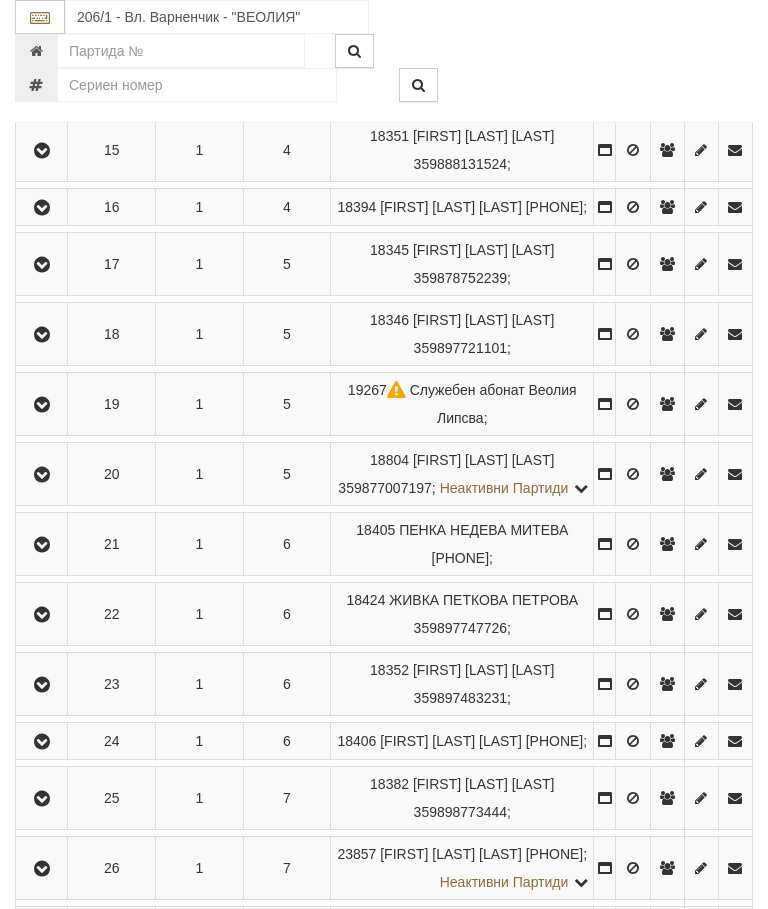 click at bounding box center [42, 545] 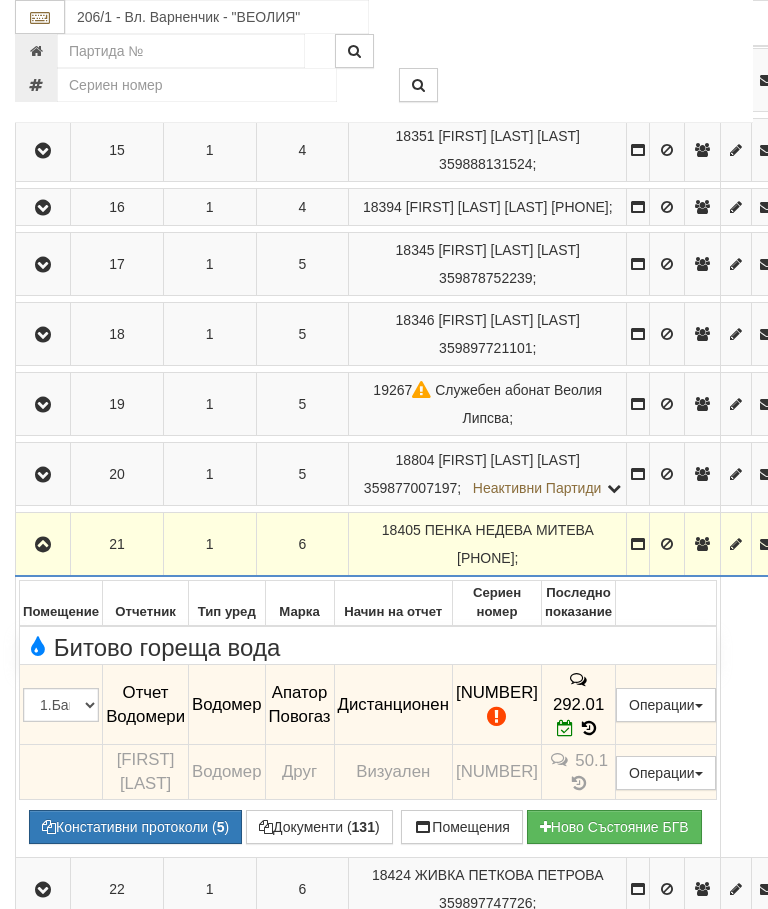click at bounding box center (43, 545) 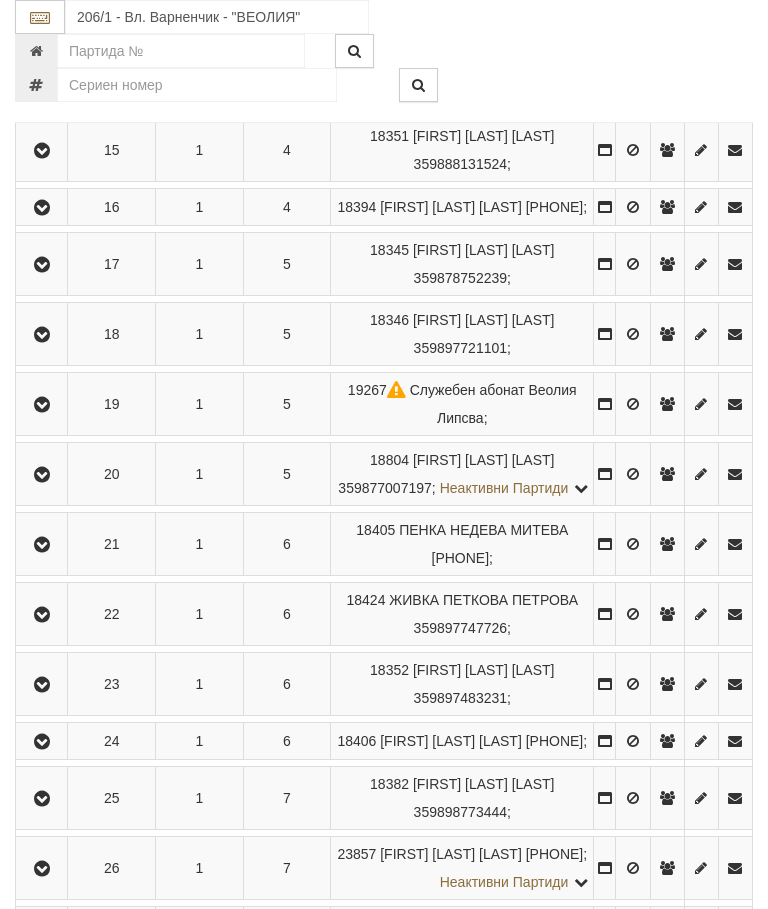 click at bounding box center (41, 614) 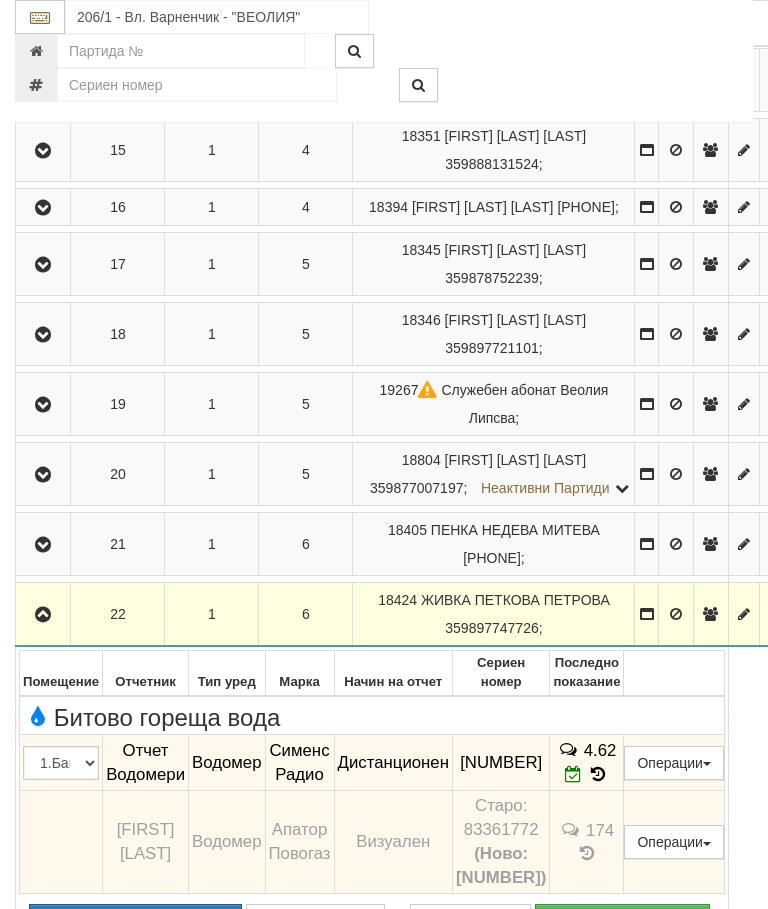 click at bounding box center [43, 615] 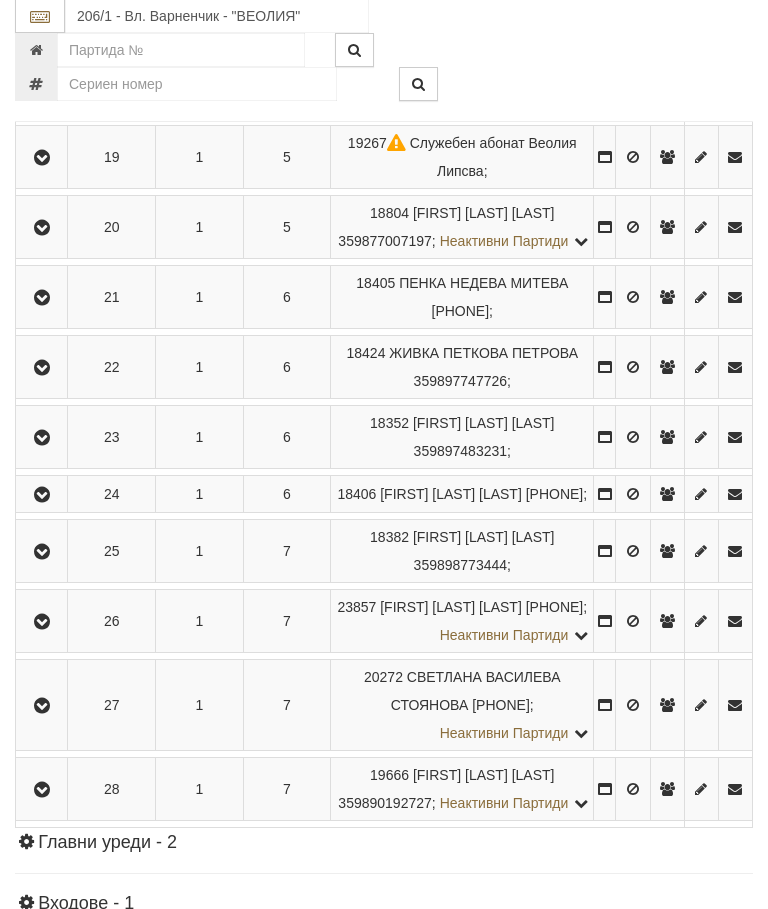 scroll, scrollTop: 1623, scrollLeft: 0, axis: vertical 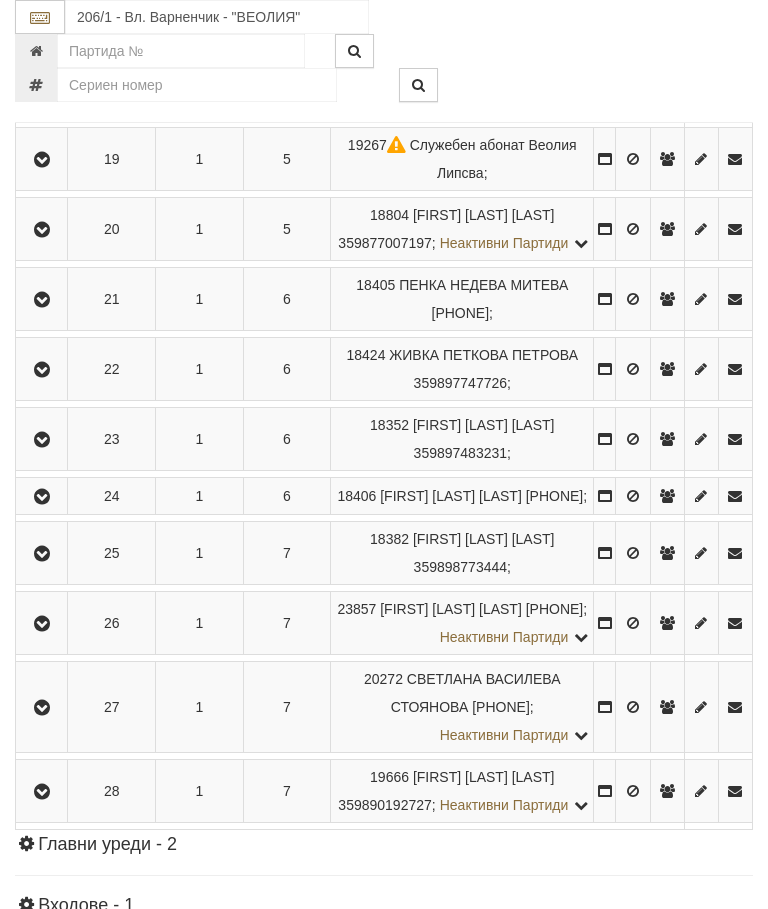 click at bounding box center [42, 440] 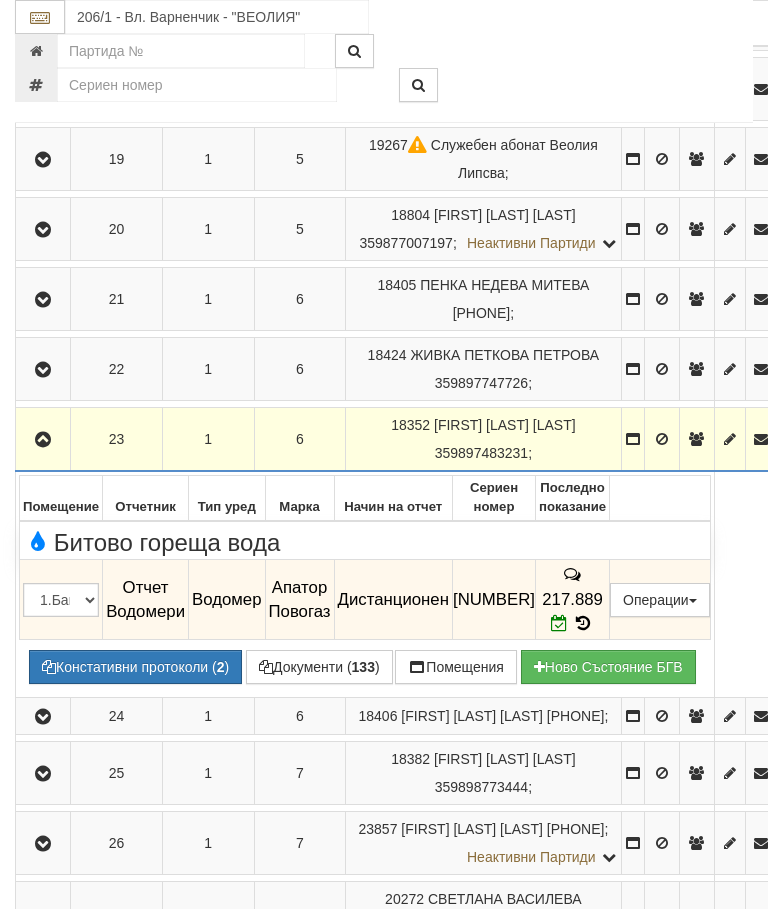 click at bounding box center [43, 439] 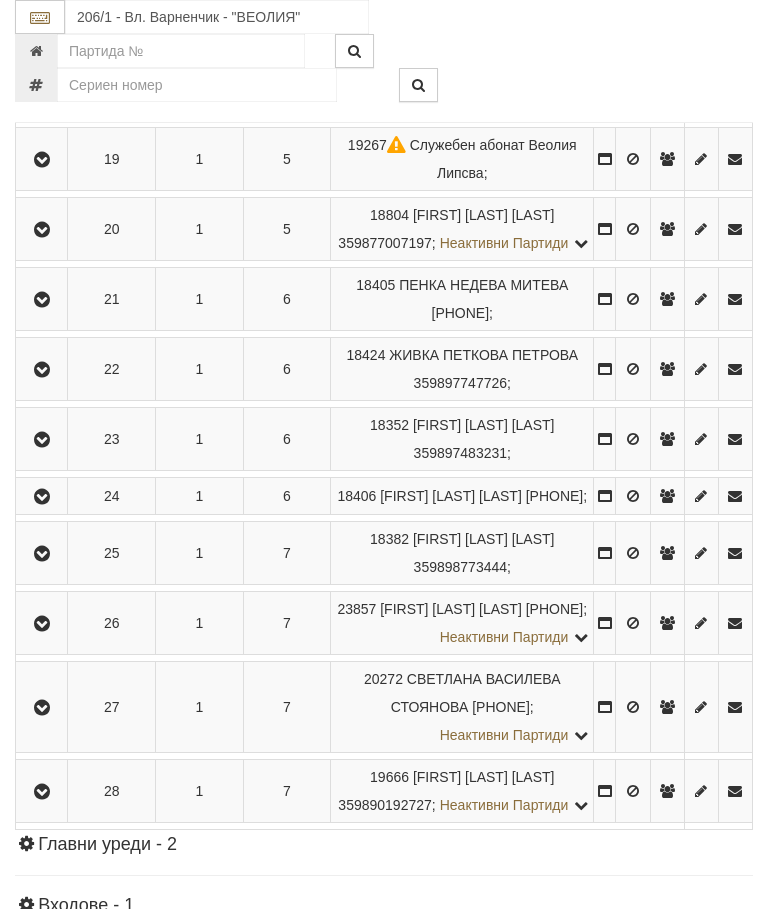 click at bounding box center [41, 496] 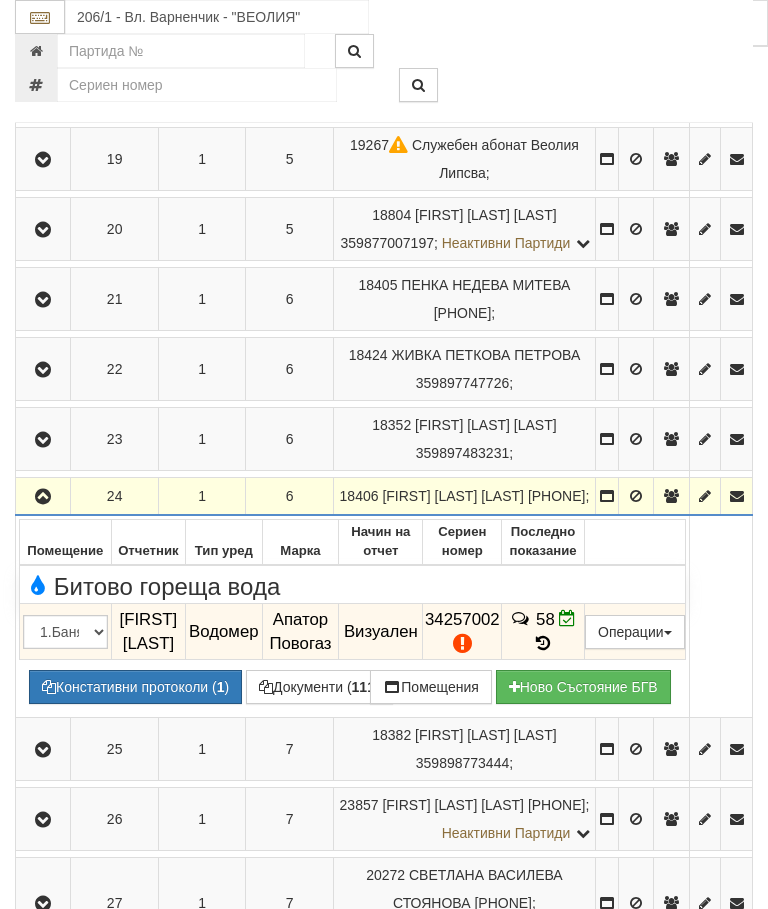 click at bounding box center [43, 497] 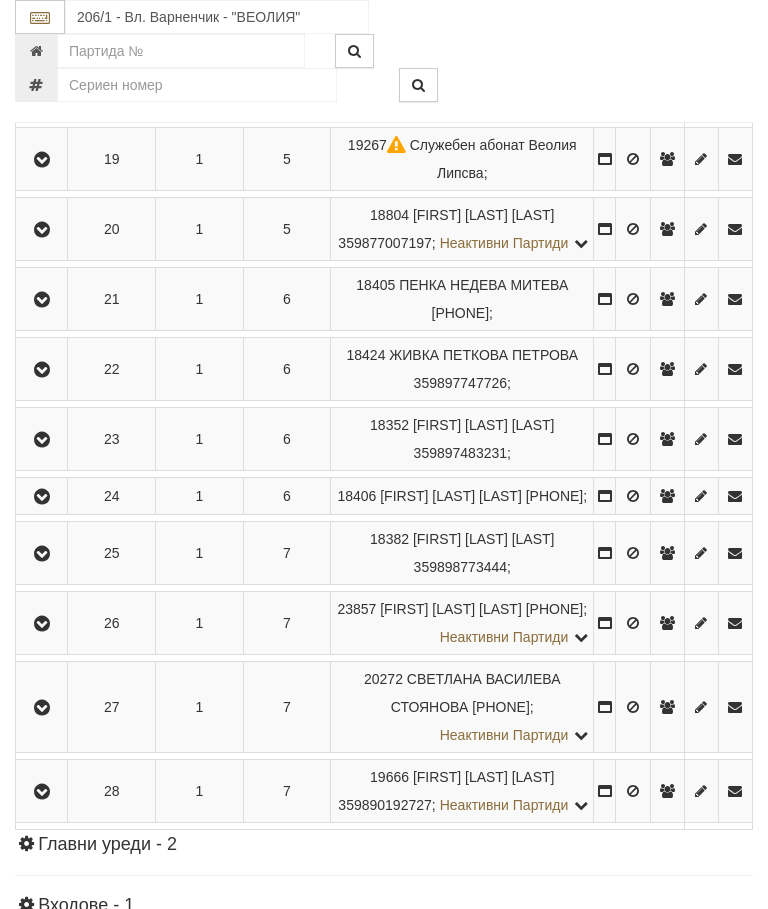 click at bounding box center (42, 554) 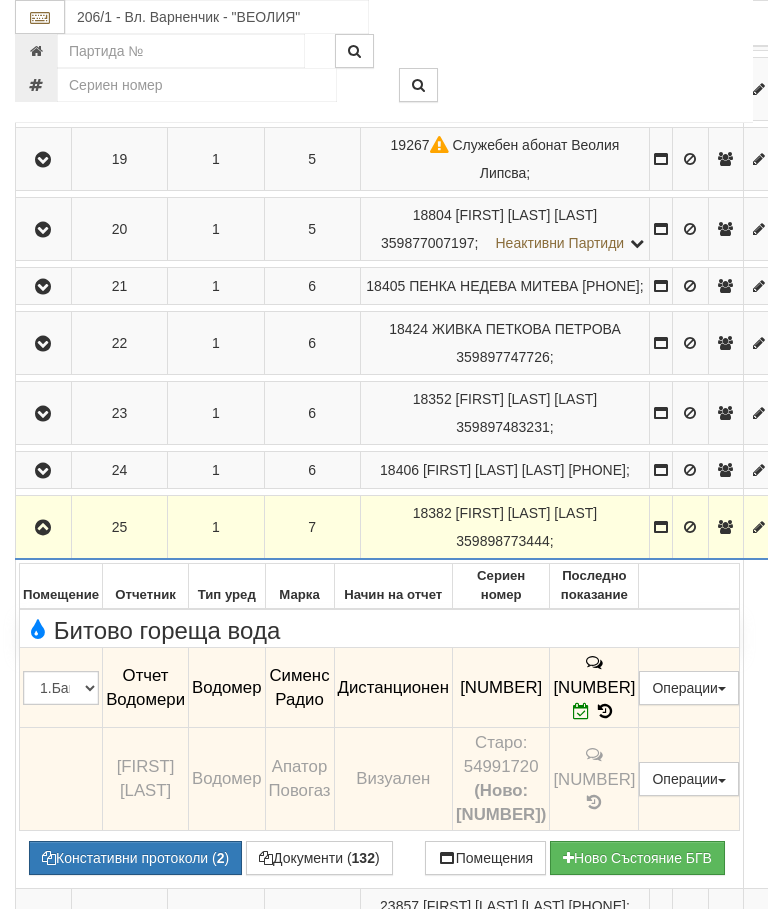 click at bounding box center [43, 528] 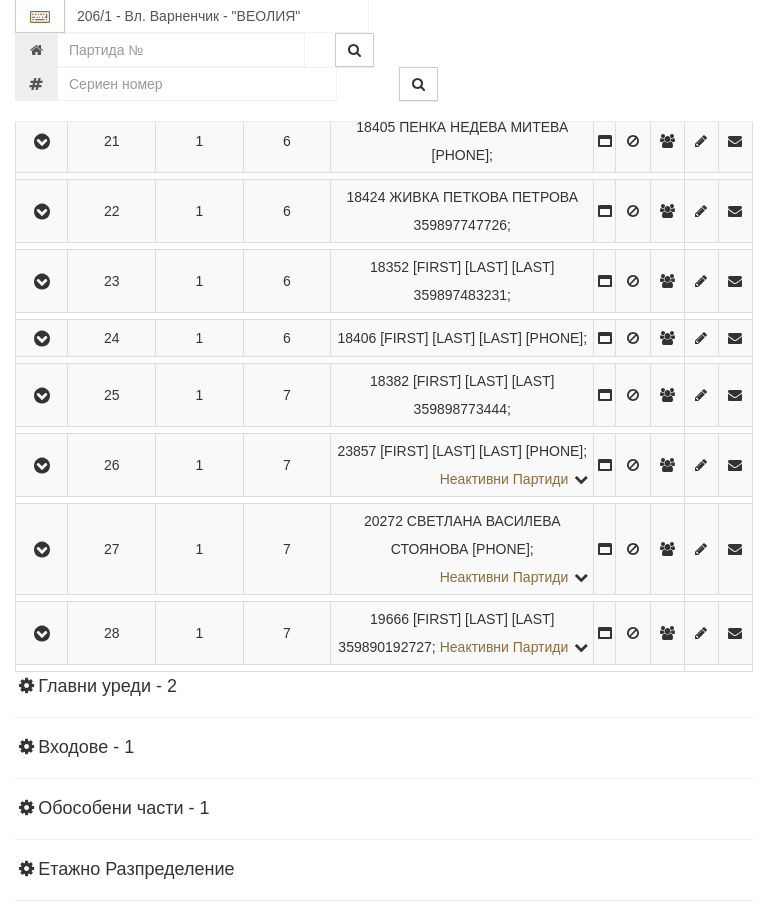 scroll, scrollTop: 1779, scrollLeft: 0, axis: vertical 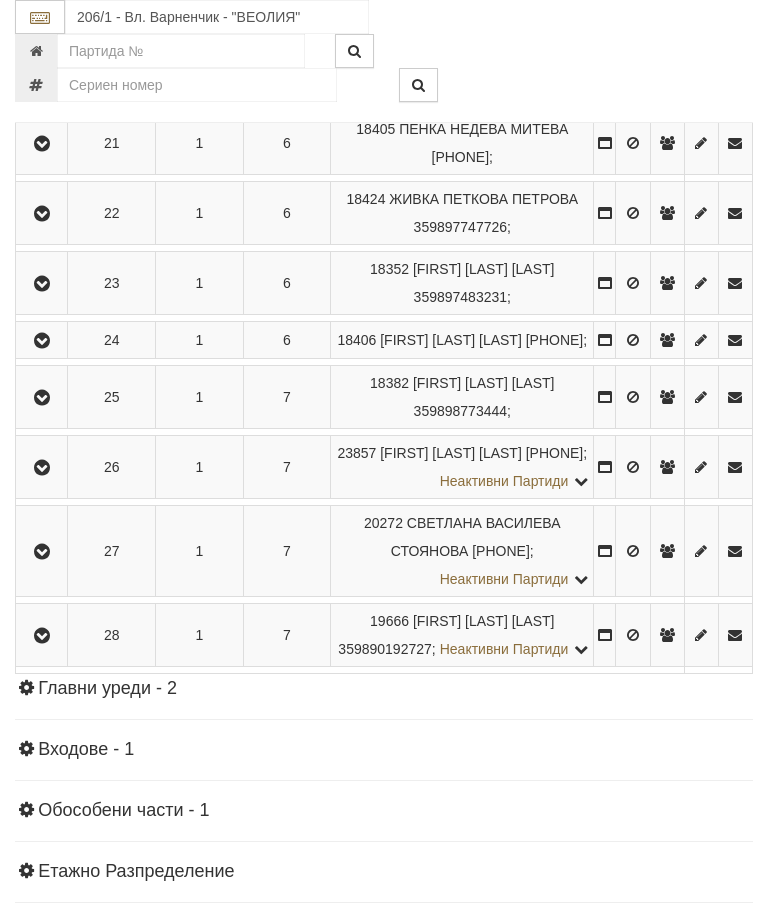 click at bounding box center (42, 468) 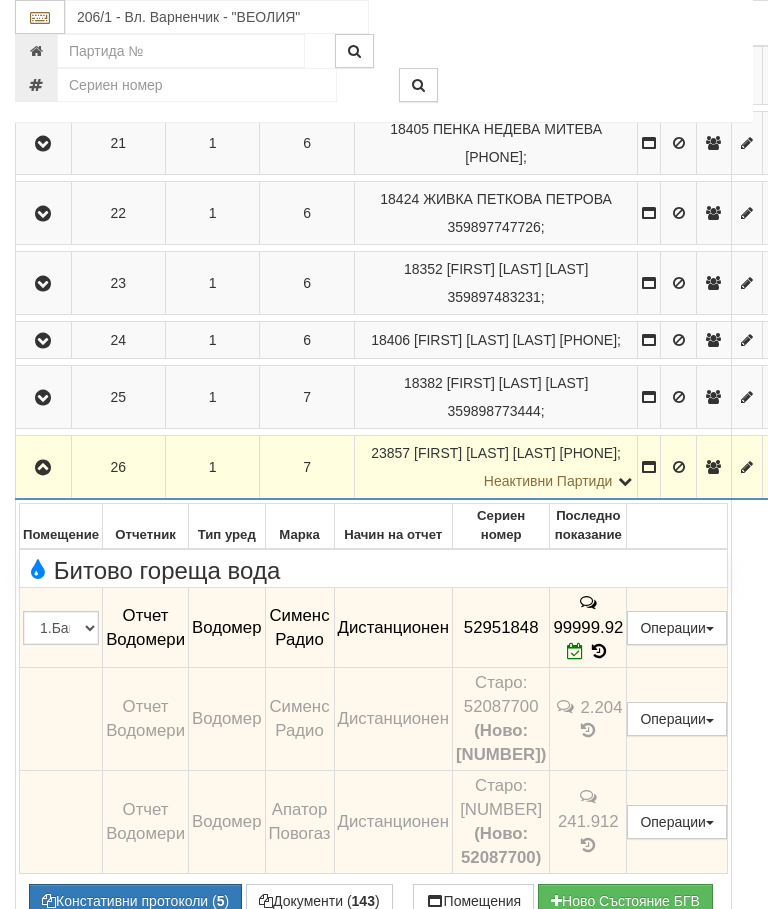 click at bounding box center [43, 468] 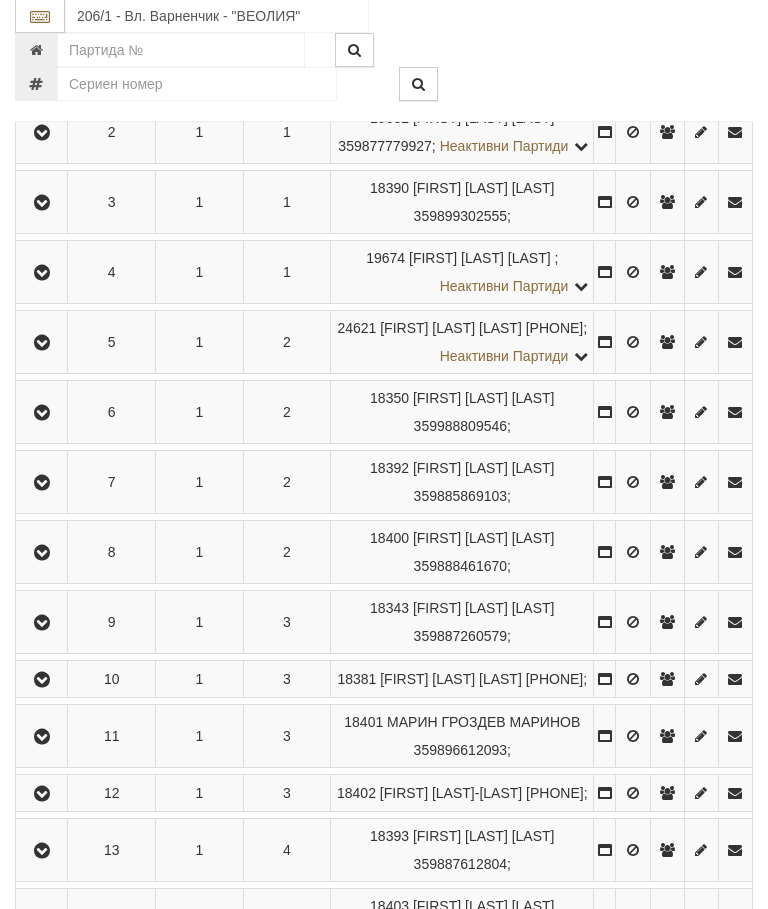 scroll, scrollTop: 538, scrollLeft: 0, axis: vertical 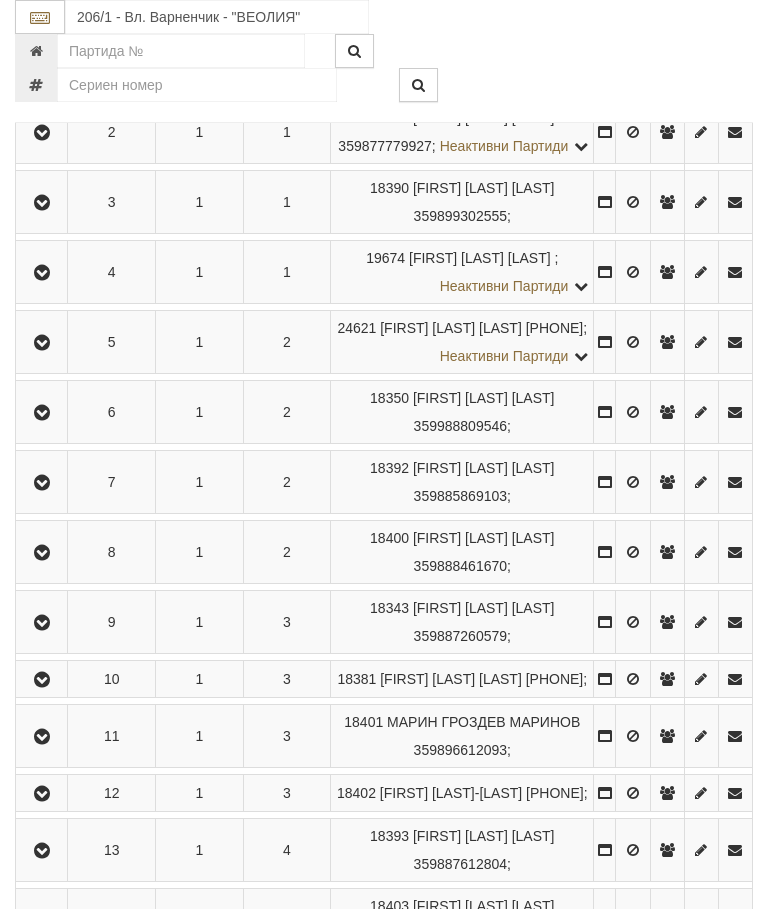 click at bounding box center (42, 623) 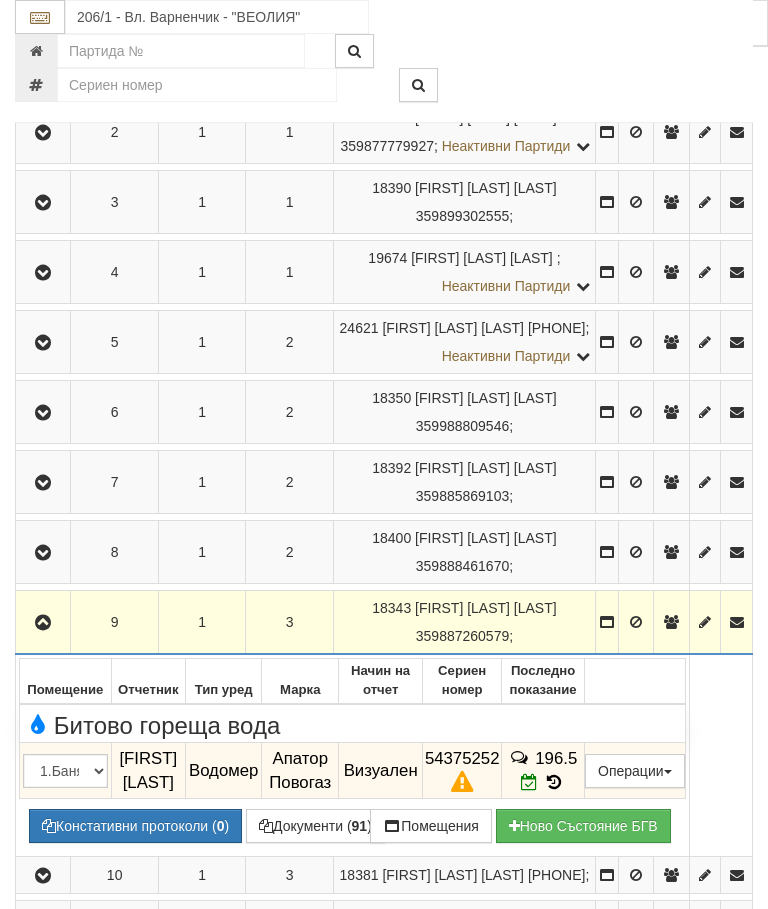 click at bounding box center [554, 782] 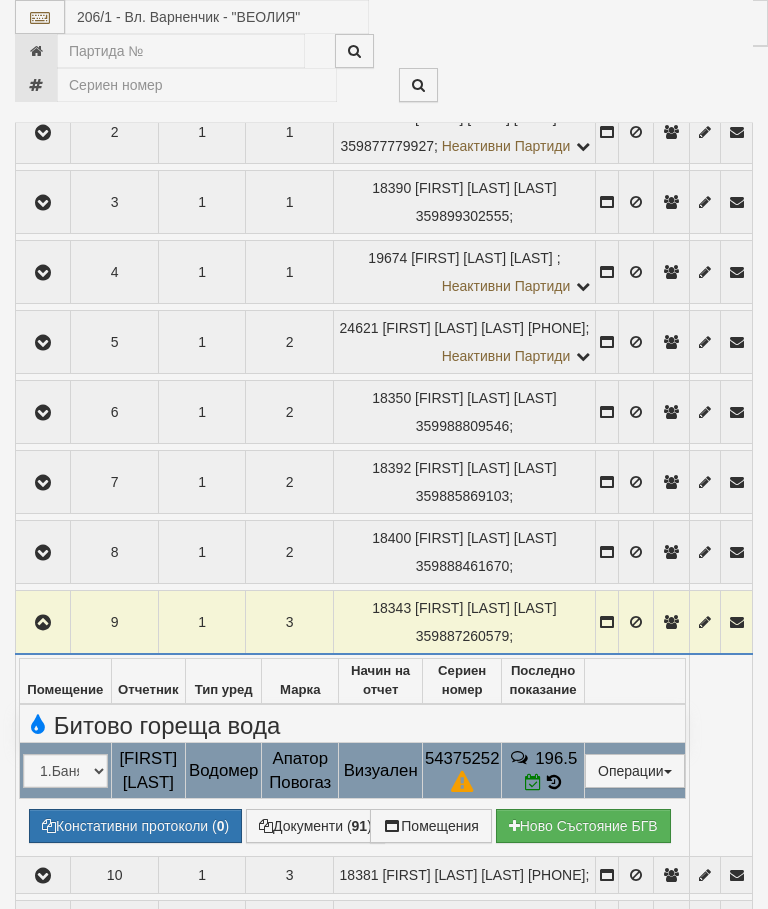 select on "10" 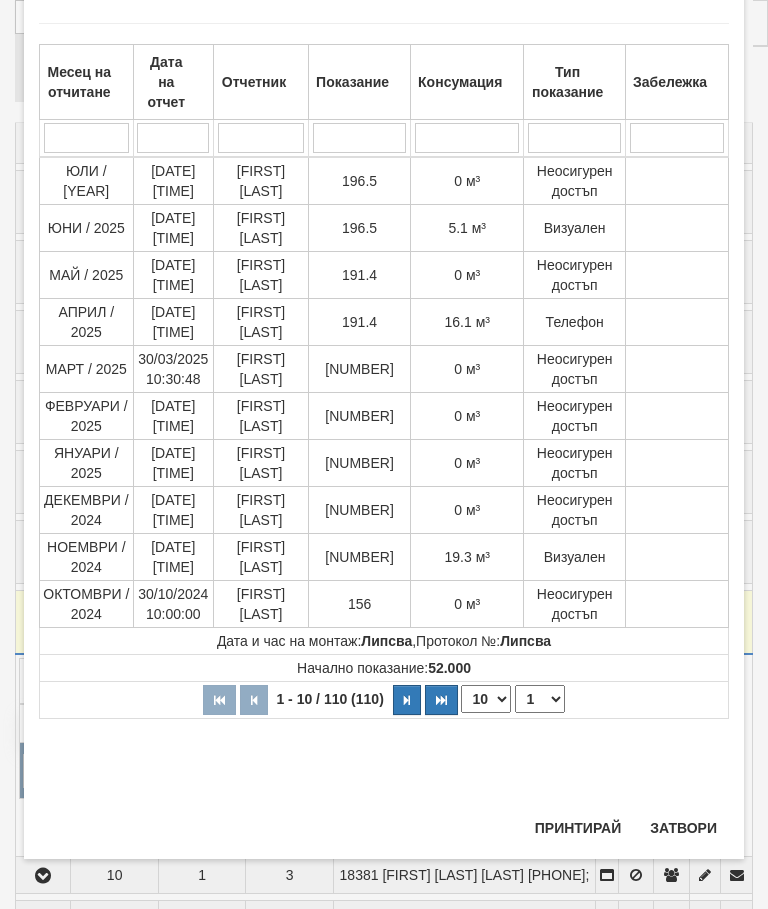 scroll, scrollTop: 1629, scrollLeft: 0, axis: vertical 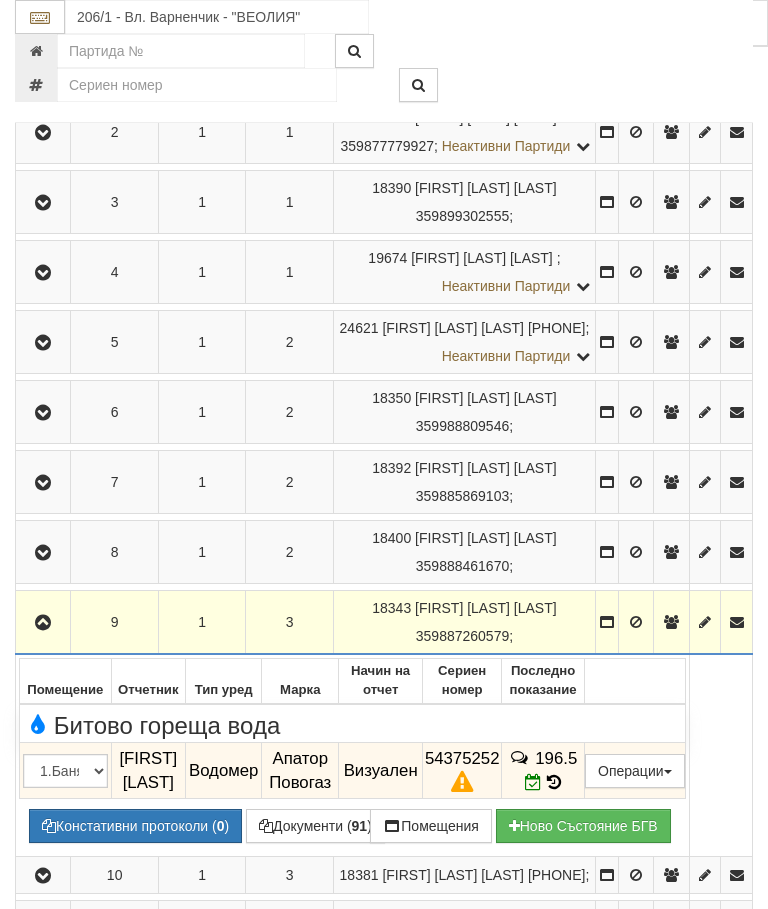 click at bounding box center (43, 623) 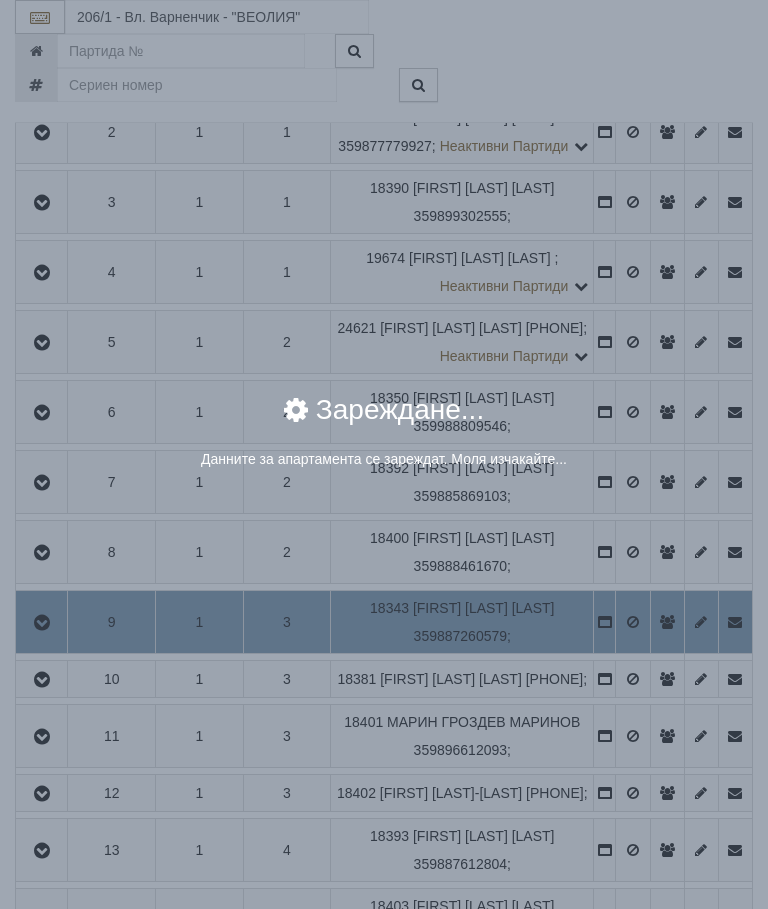 click on "× Зареждане... Данните за апартамента се зареждат. Моля изчакайте..." at bounding box center (384, 454) 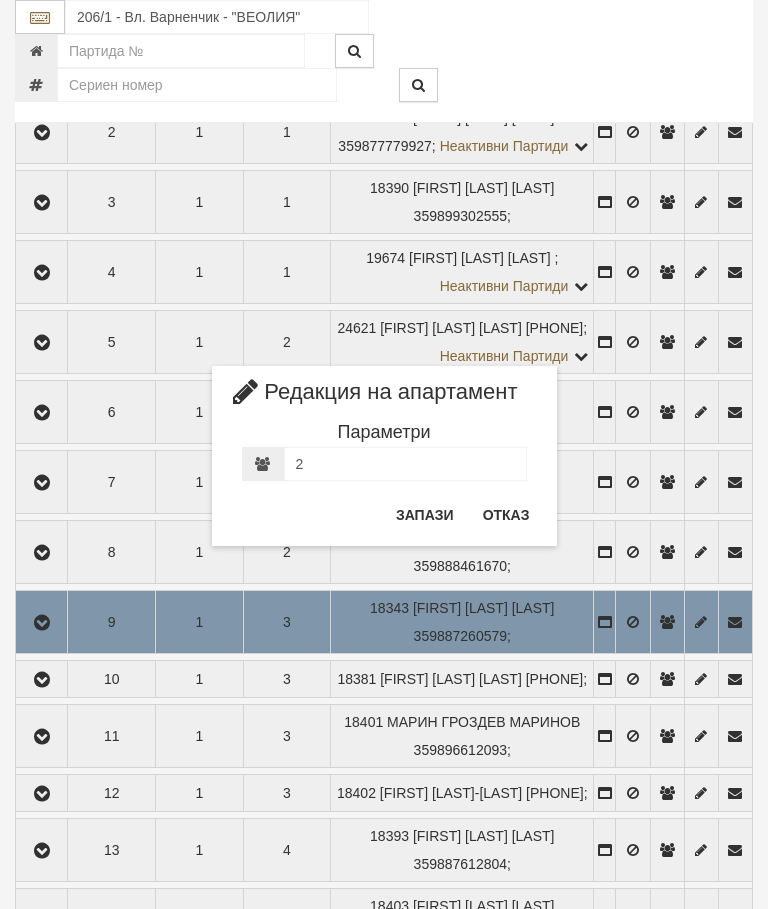 click on "Отказ" at bounding box center (506, 515) 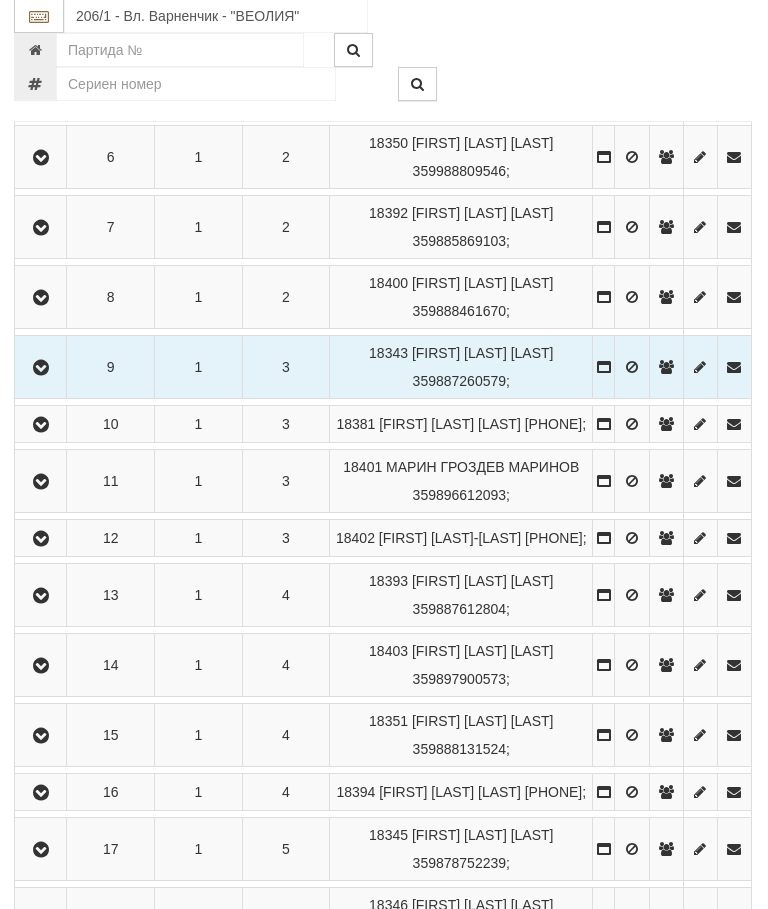 scroll, scrollTop: 803, scrollLeft: 1, axis: both 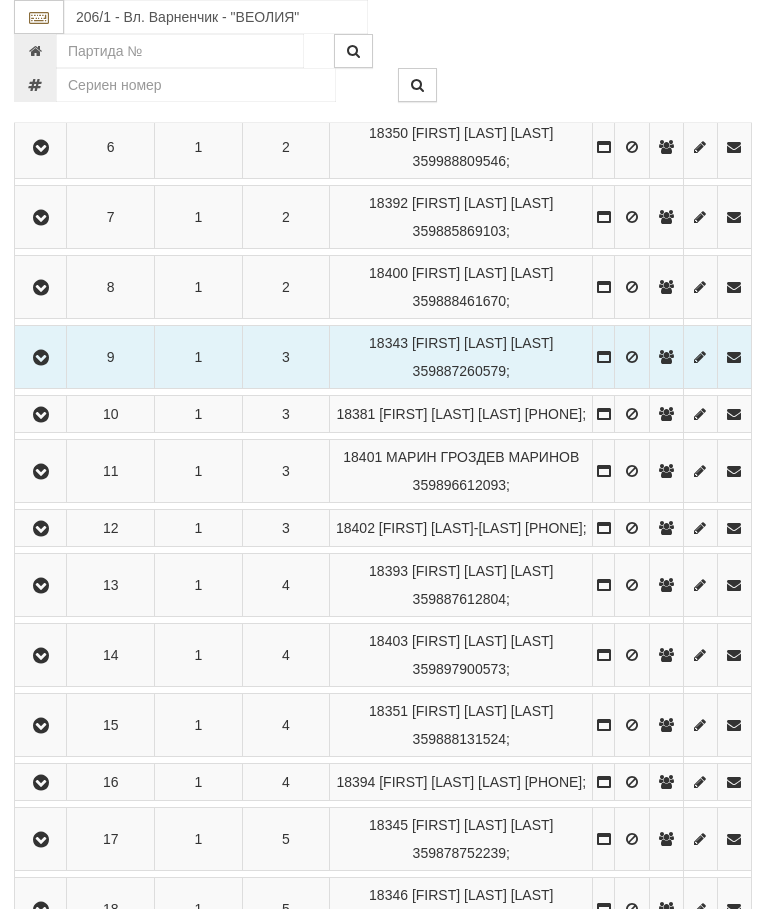 click at bounding box center [41, 472] 